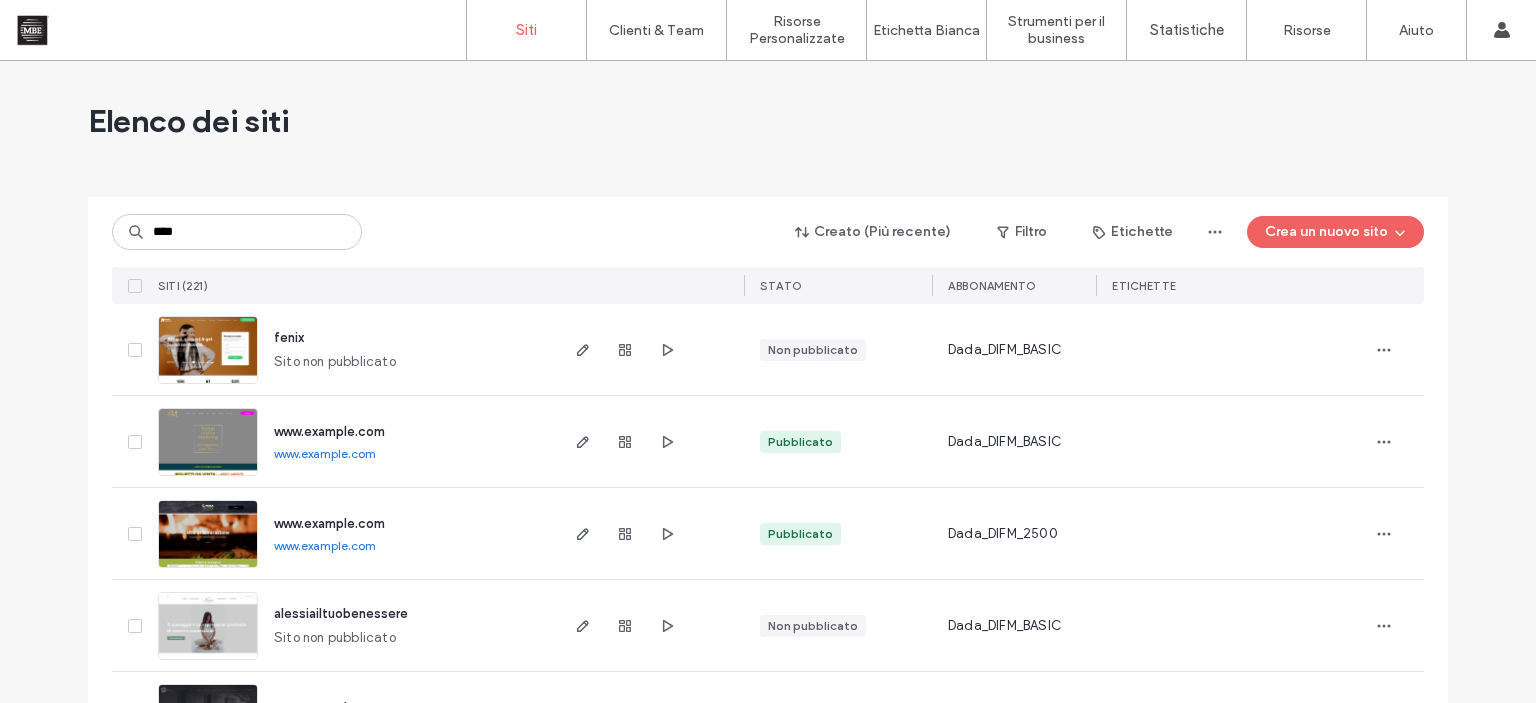 scroll, scrollTop: 0, scrollLeft: 0, axis: both 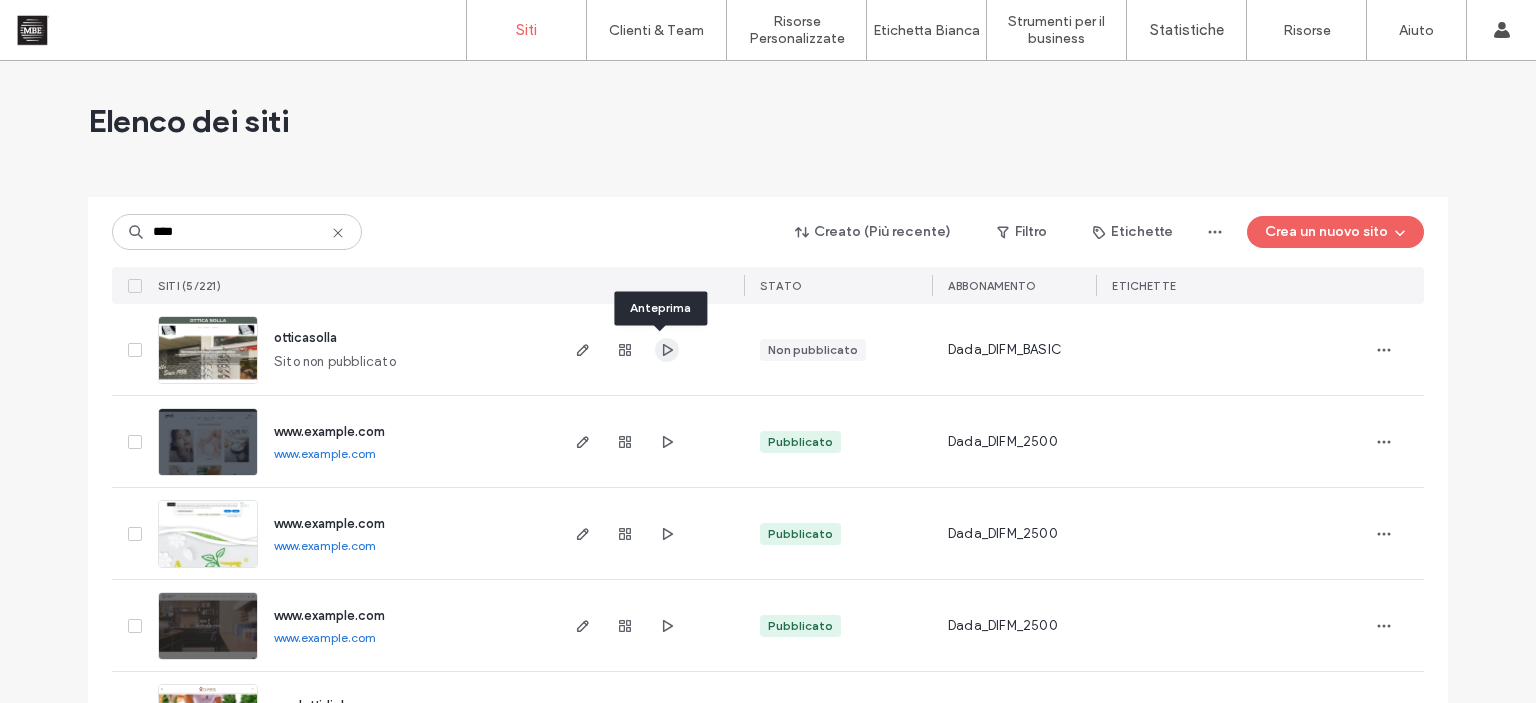 type on "****" 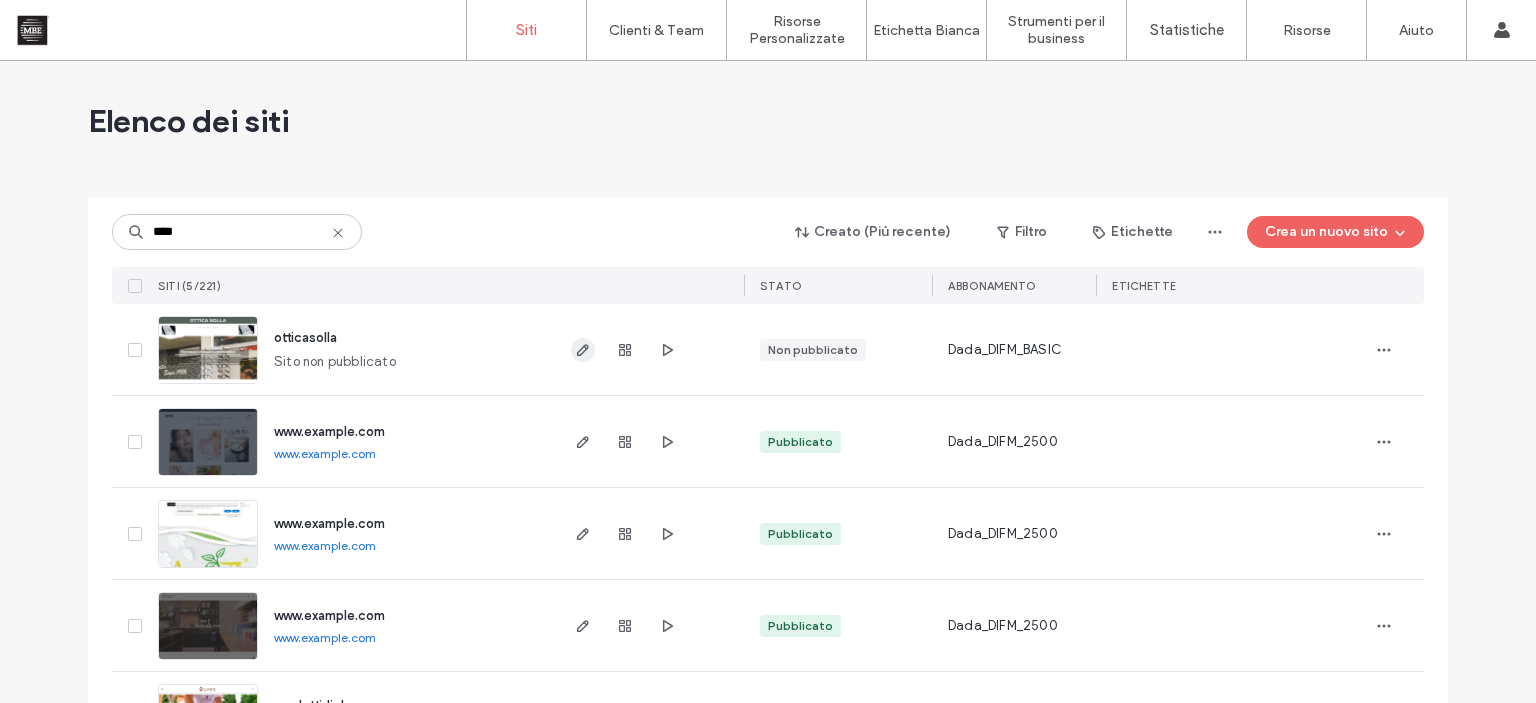 click 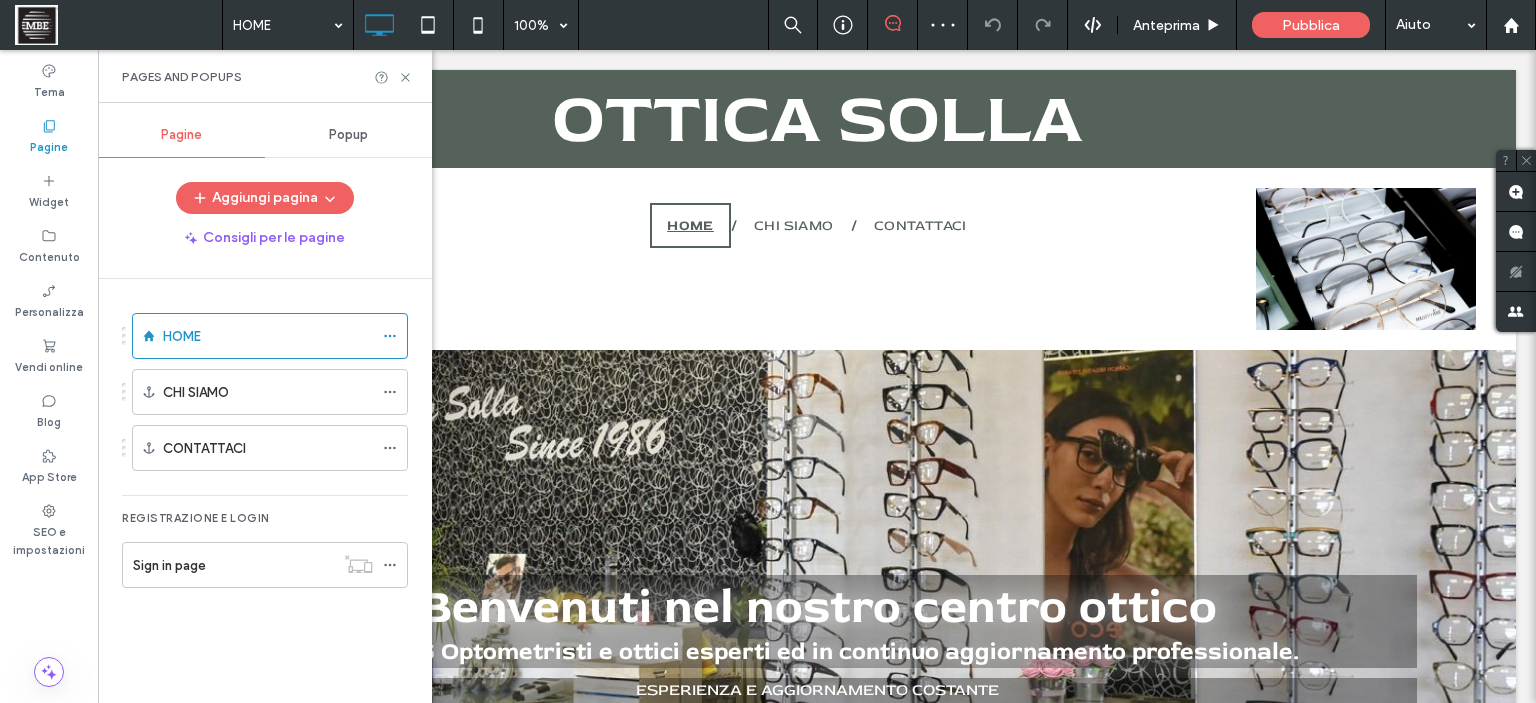 scroll, scrollTop: 0, scrollLeft: 0, axis: both 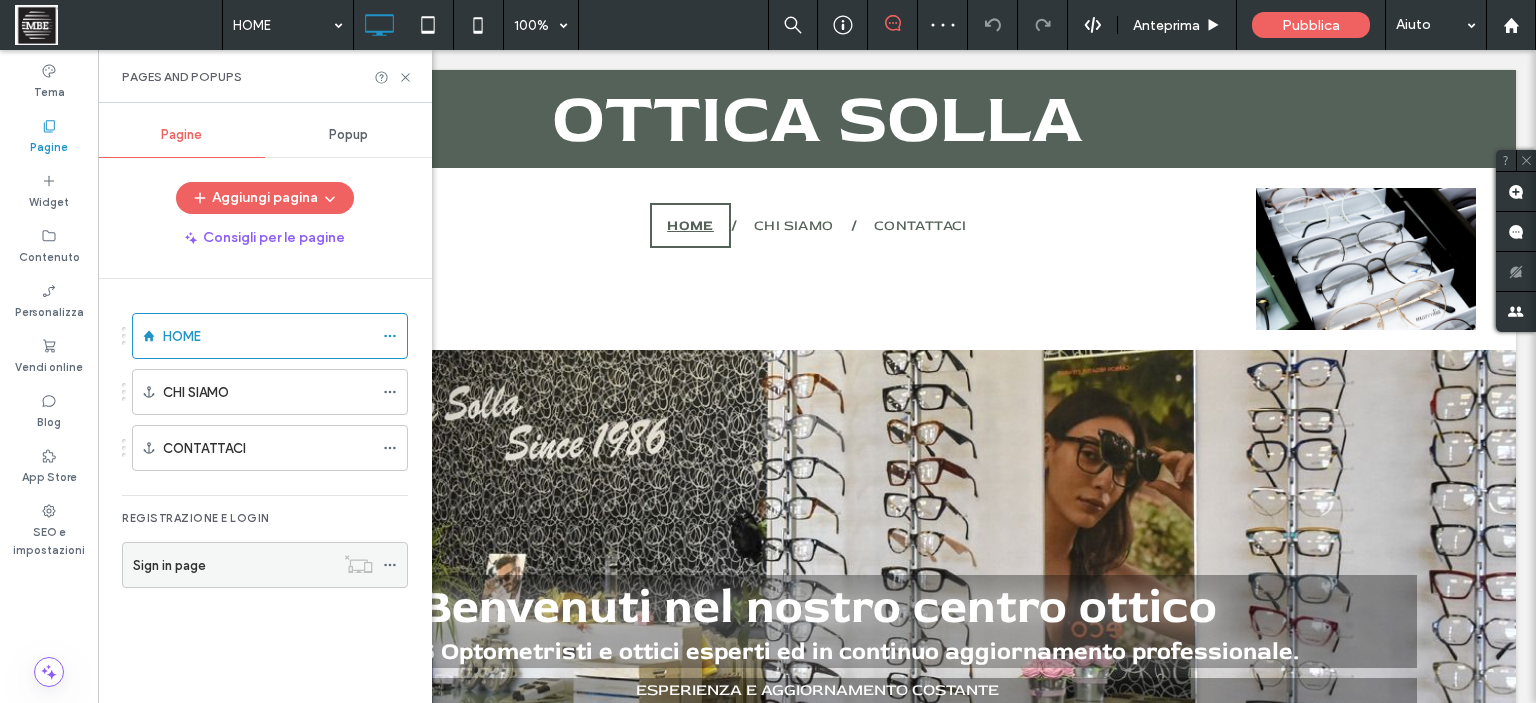 click 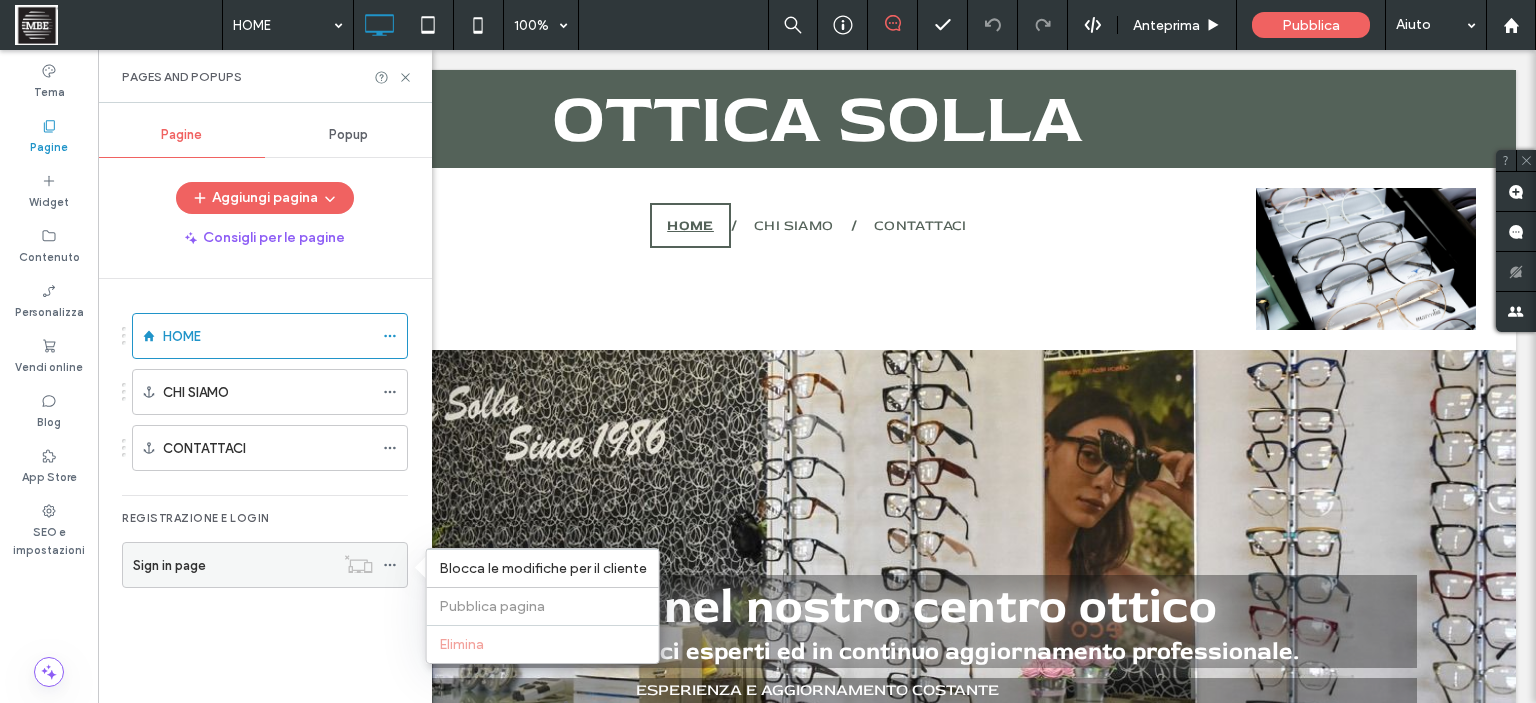 click on "Sign in page" at bounding box center (233, 565) 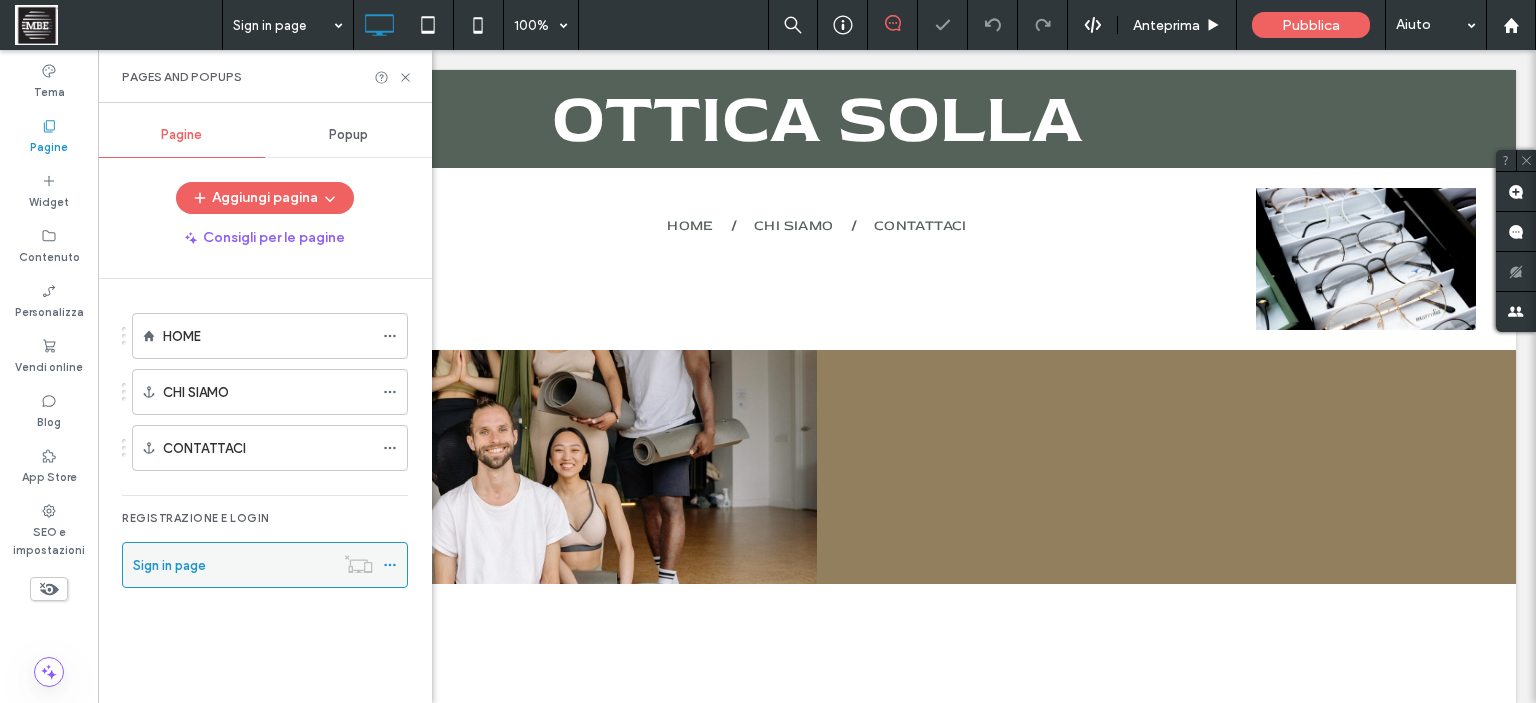 scroll, scrollTop: 0, scrollLeft: 0, axis: both 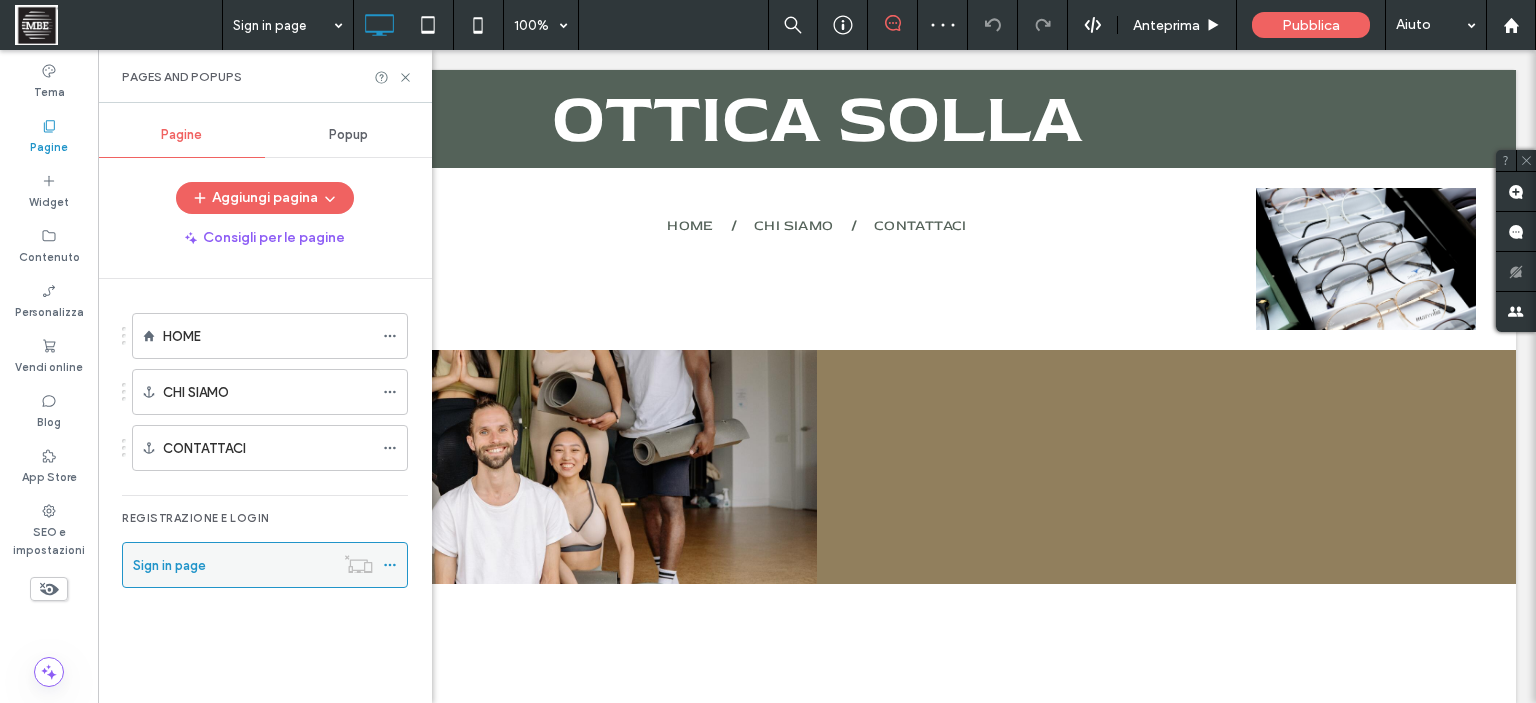 click on "Sign in page" at bounding box center [233, 565] 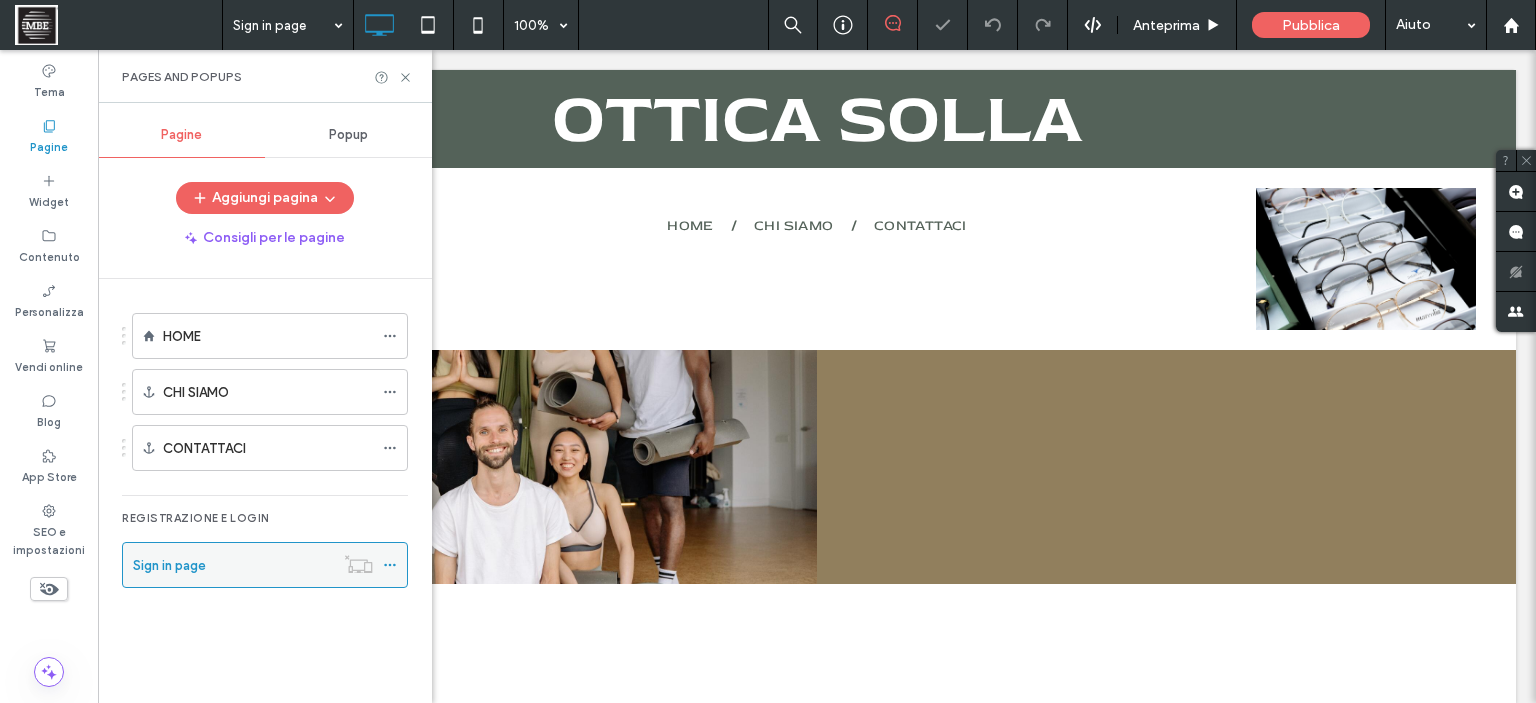 scroll, scrollTop: 0, scrollLeft: 0, axis: both 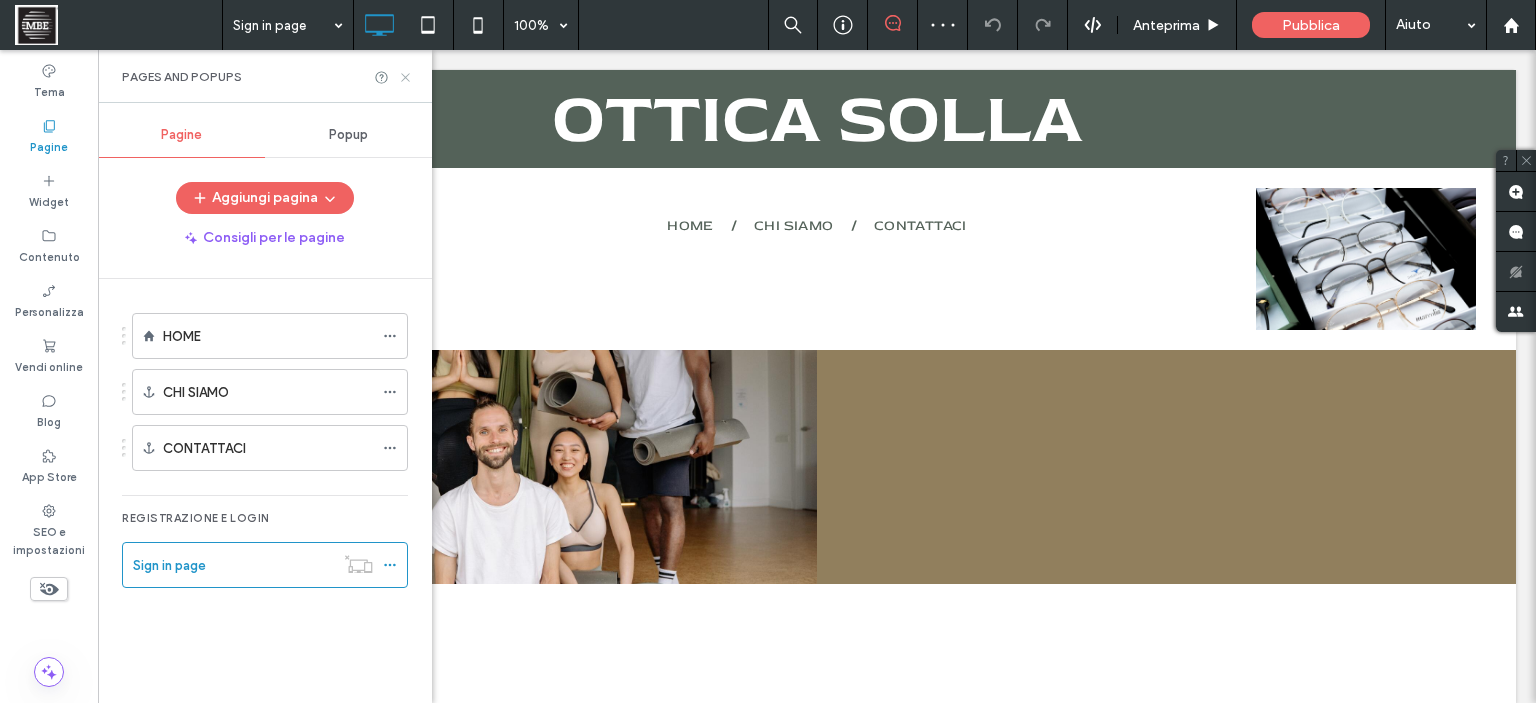 drag, startPoint x: 406, startPoint y: 76, endPoint x: 305, endPoint y: 29, distance: 111.40018 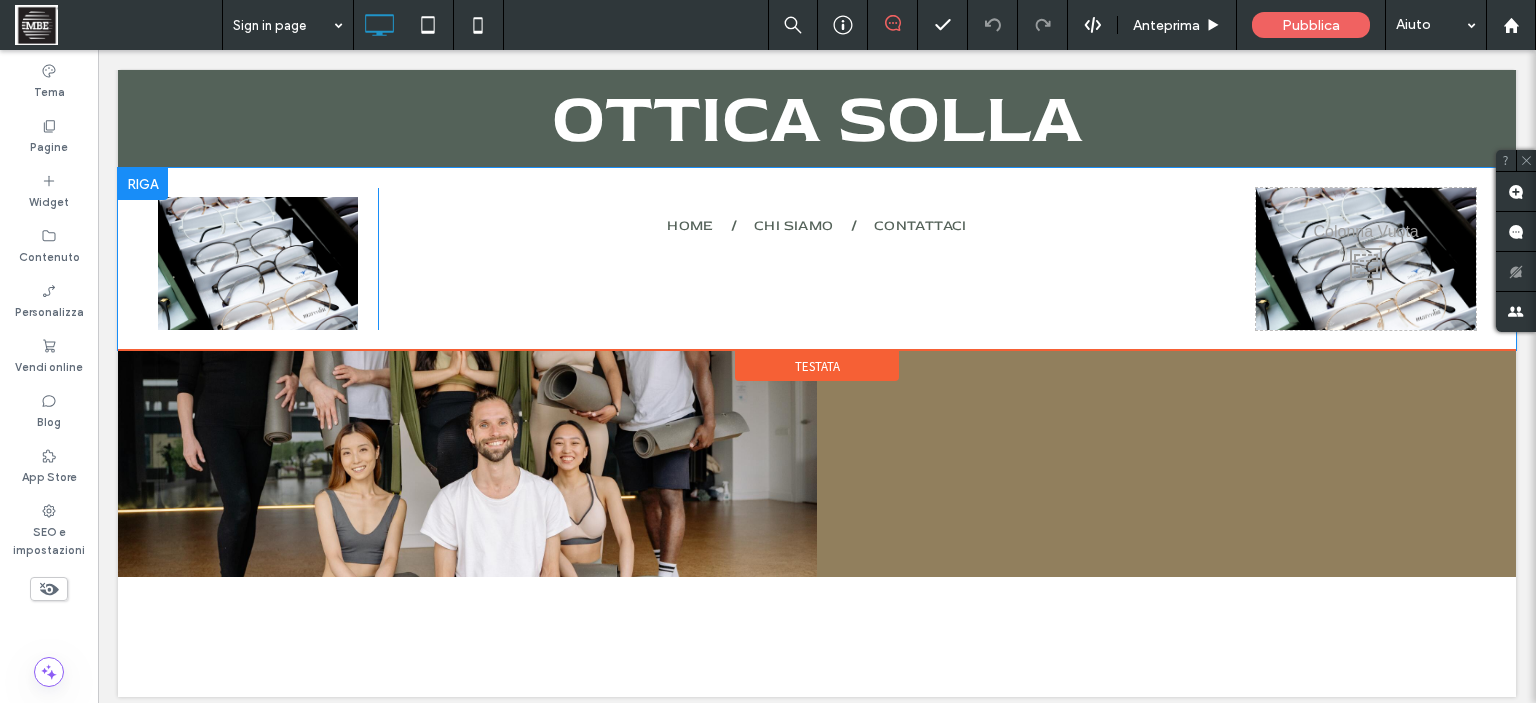 scroll, scrollTop: 0, scrollLeft: 0, axis: both 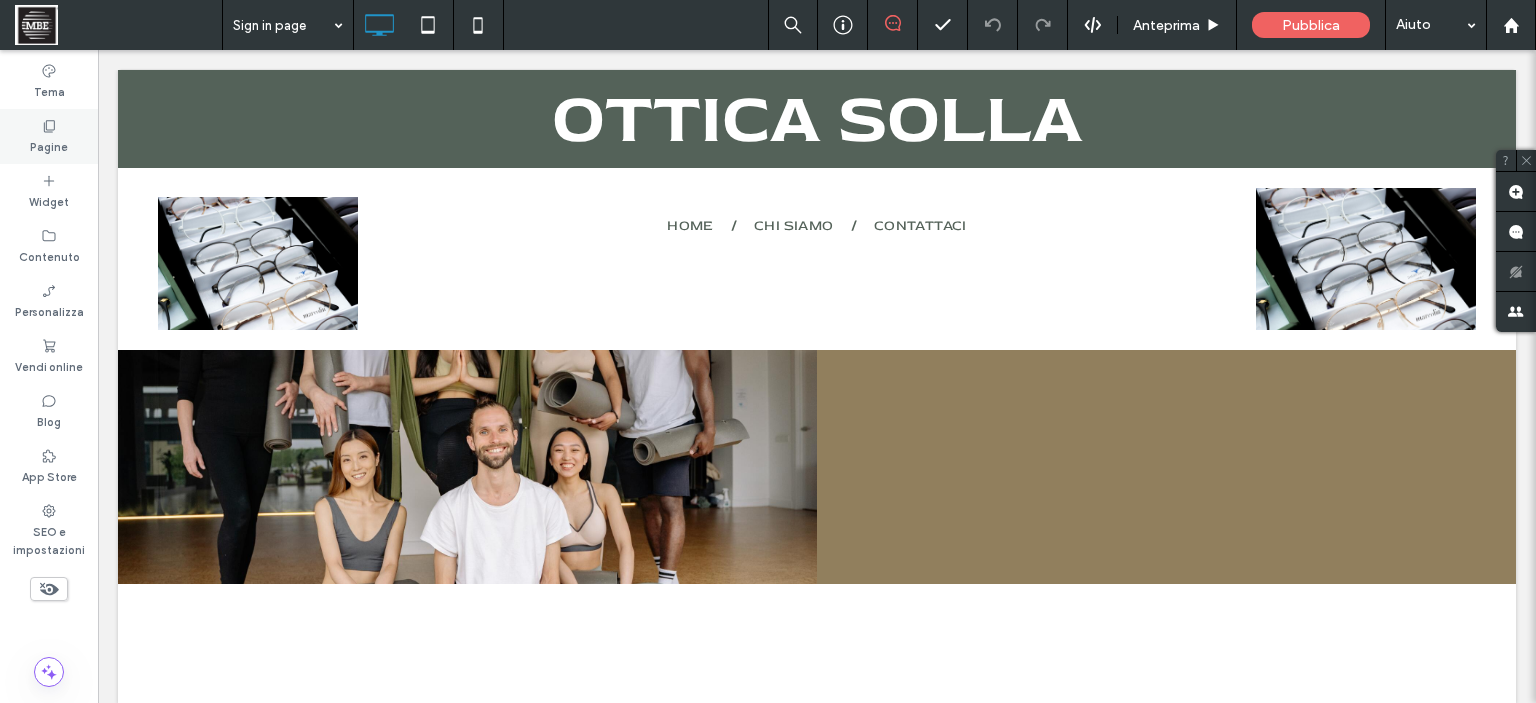 click on "Pagine" at bounding box center [49, 136] 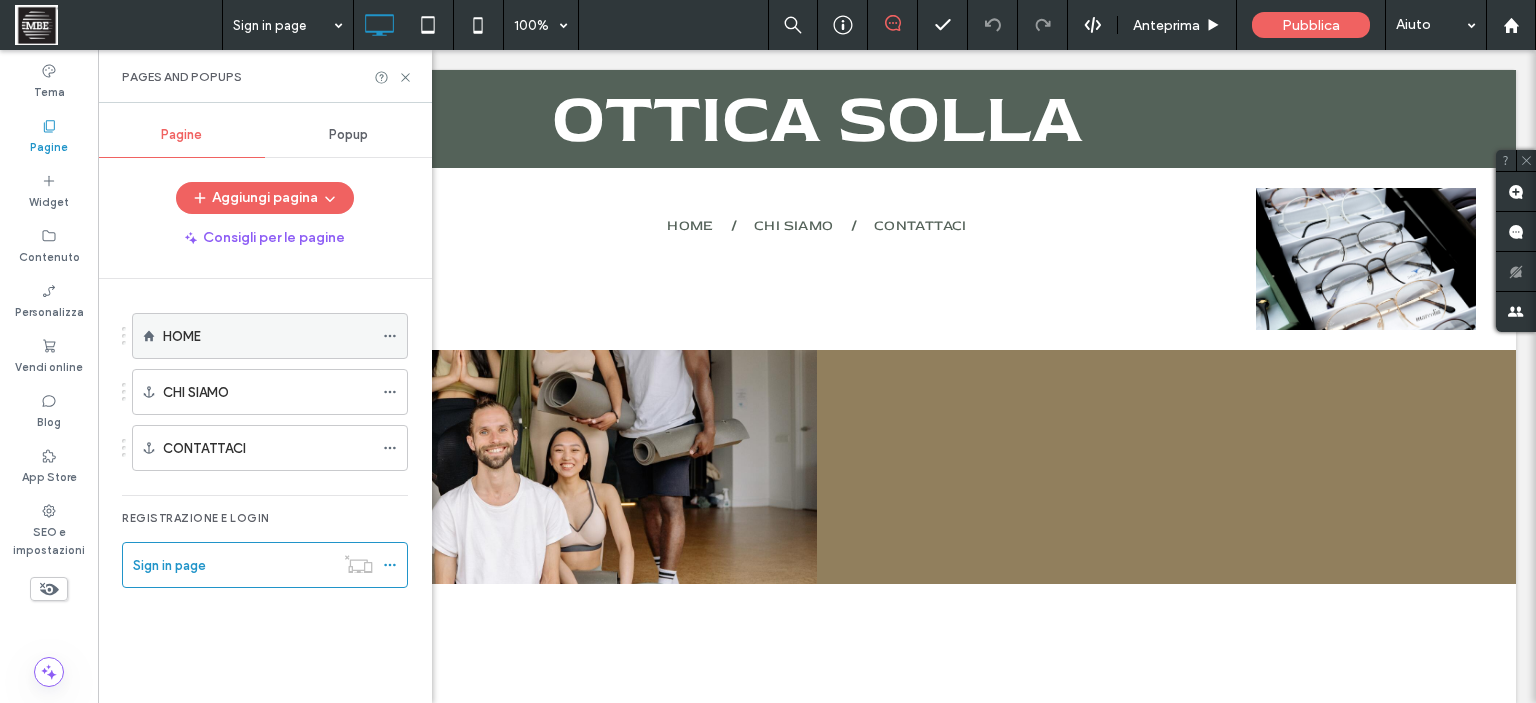 click on "HOME" at bounding box center (182, 336) 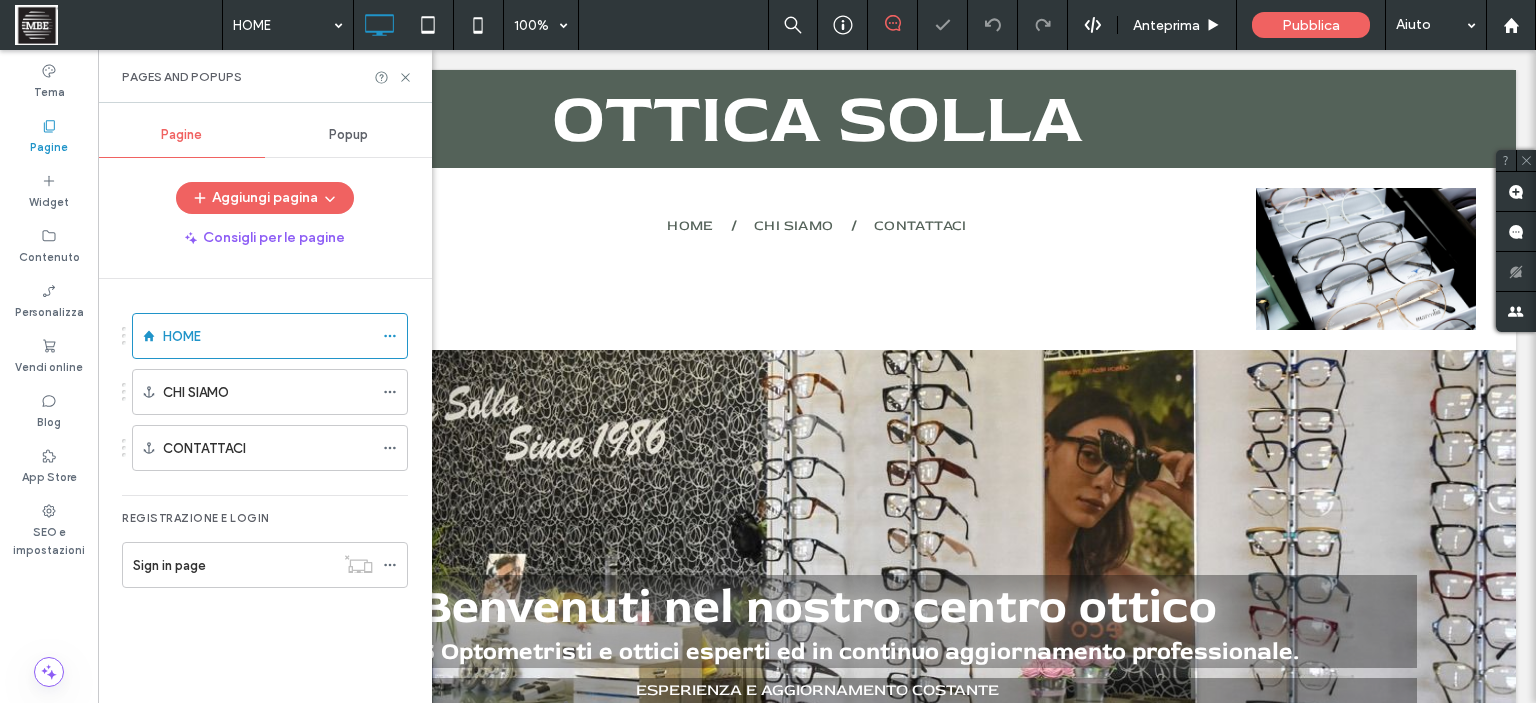 scroll, scrollTop: 0, scrollLeft: 0, axis: both 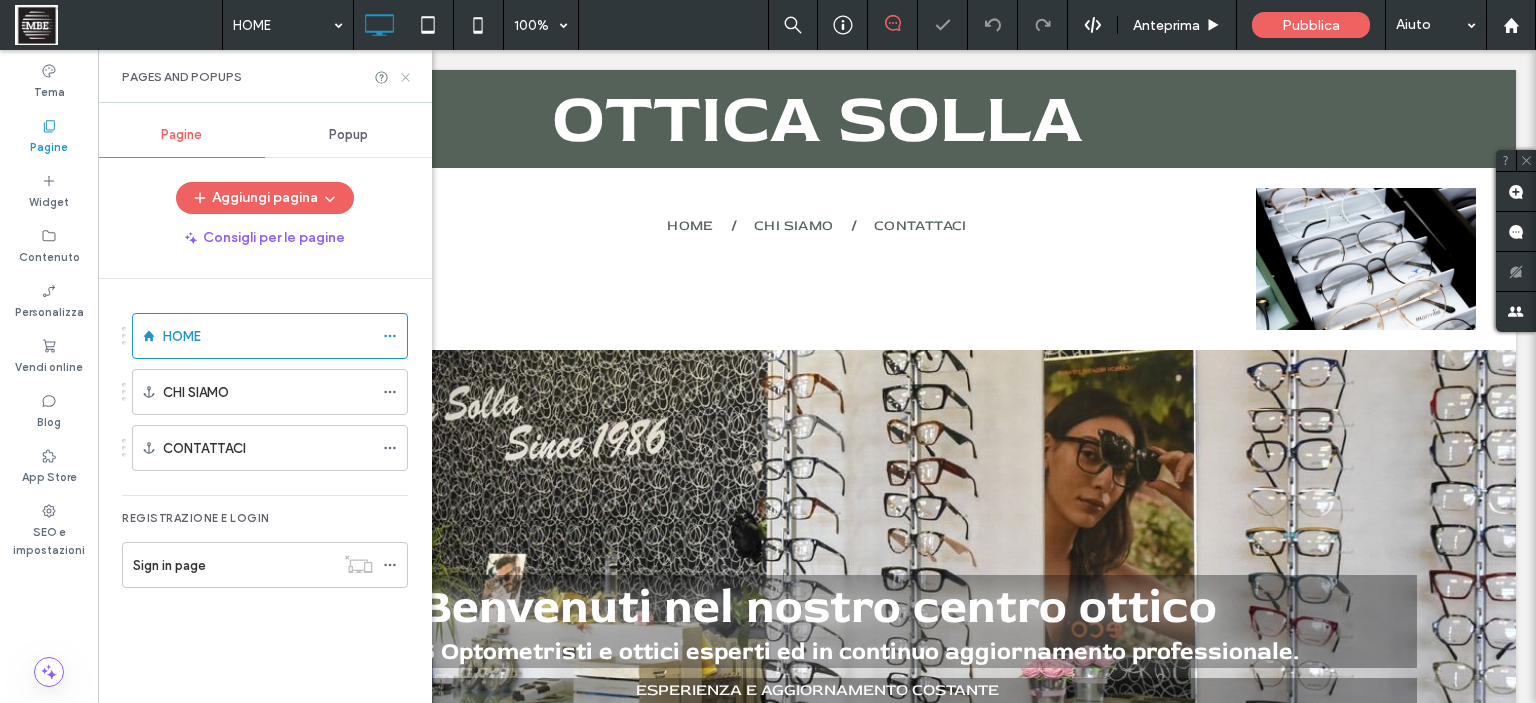 click 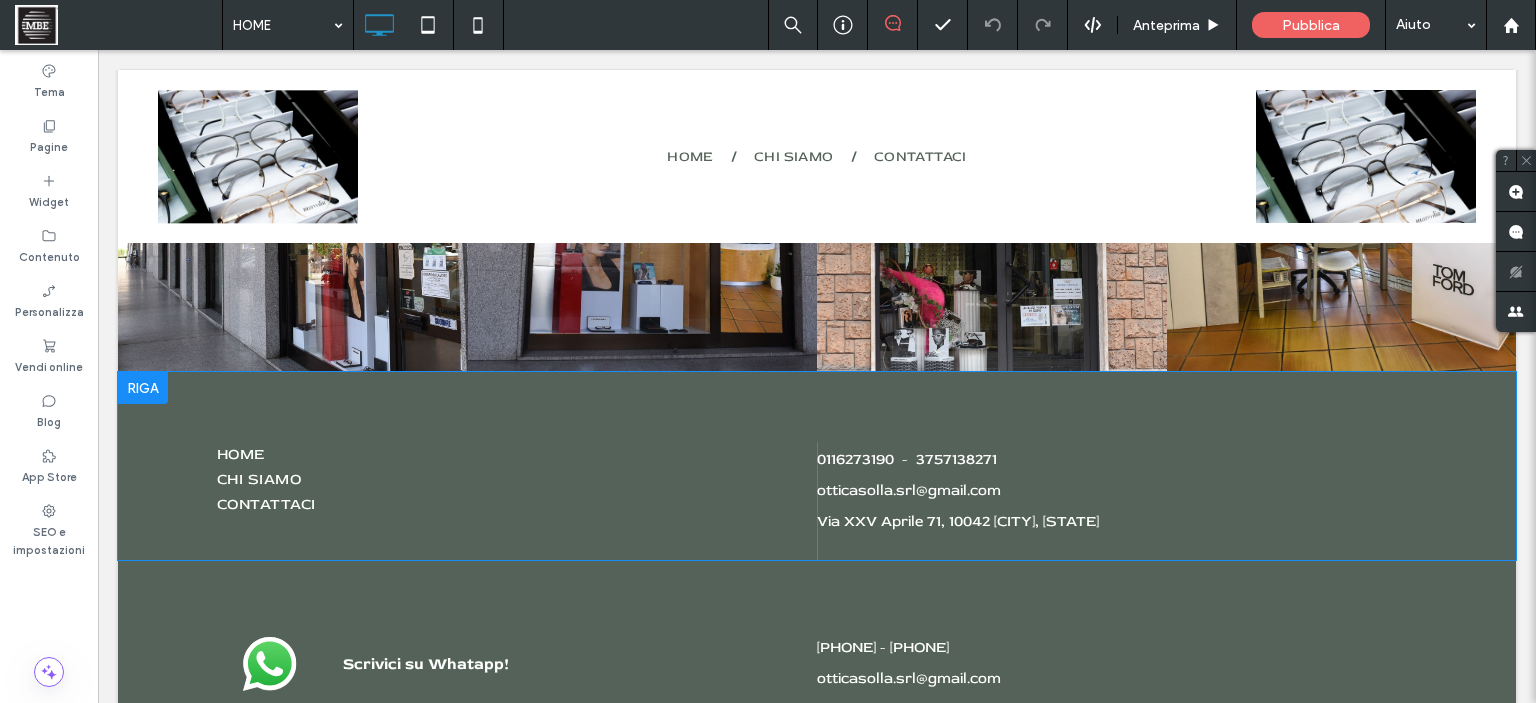 scroll, scrollTop: 9590, scrollLeft: 0, axis: vertical 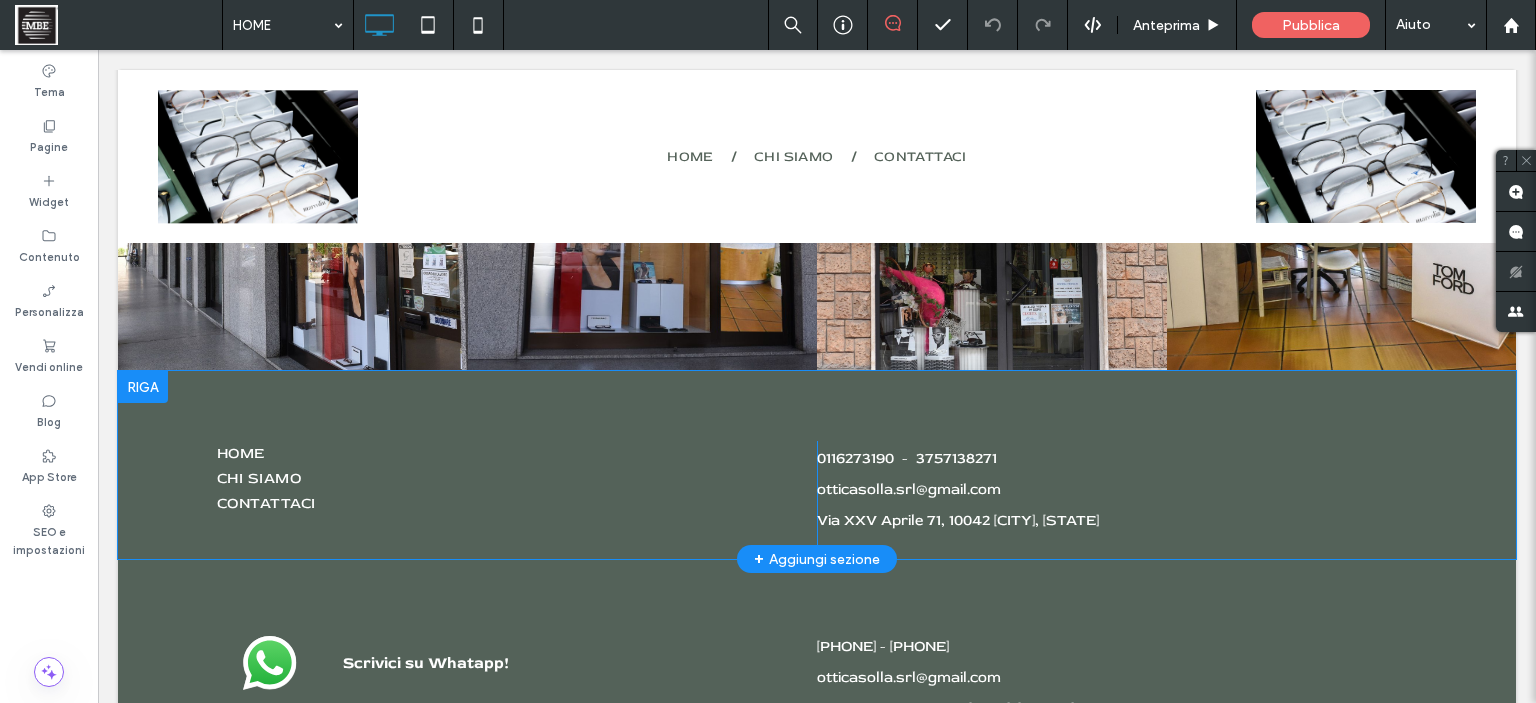 click at bounding box center [143, 387] 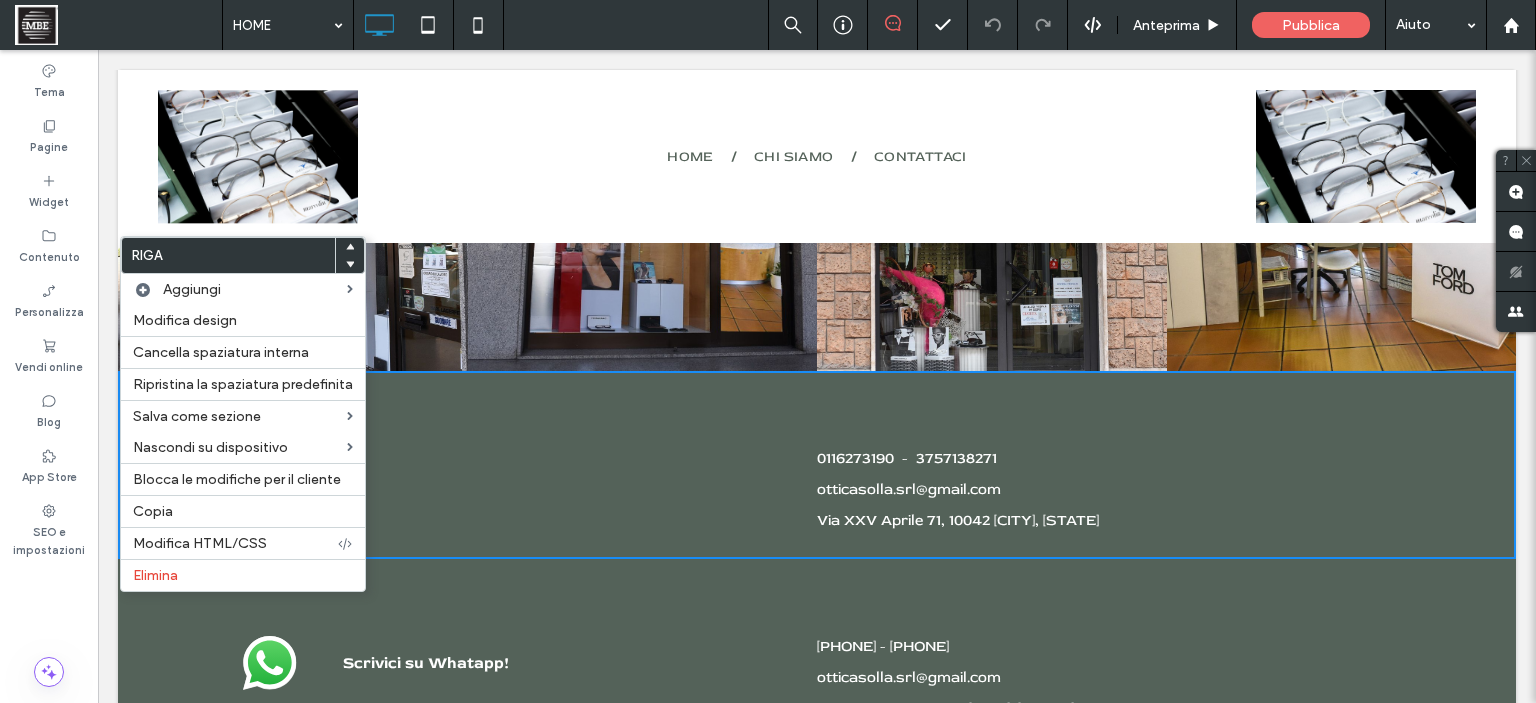 click on "[PHONE] - [PHONE]
otticasolla.srl@gmail.com
Via XXV Aprile 71, 10042 [CITY], [STATE]
Click To Paste" at bounding box center [1117, 500] 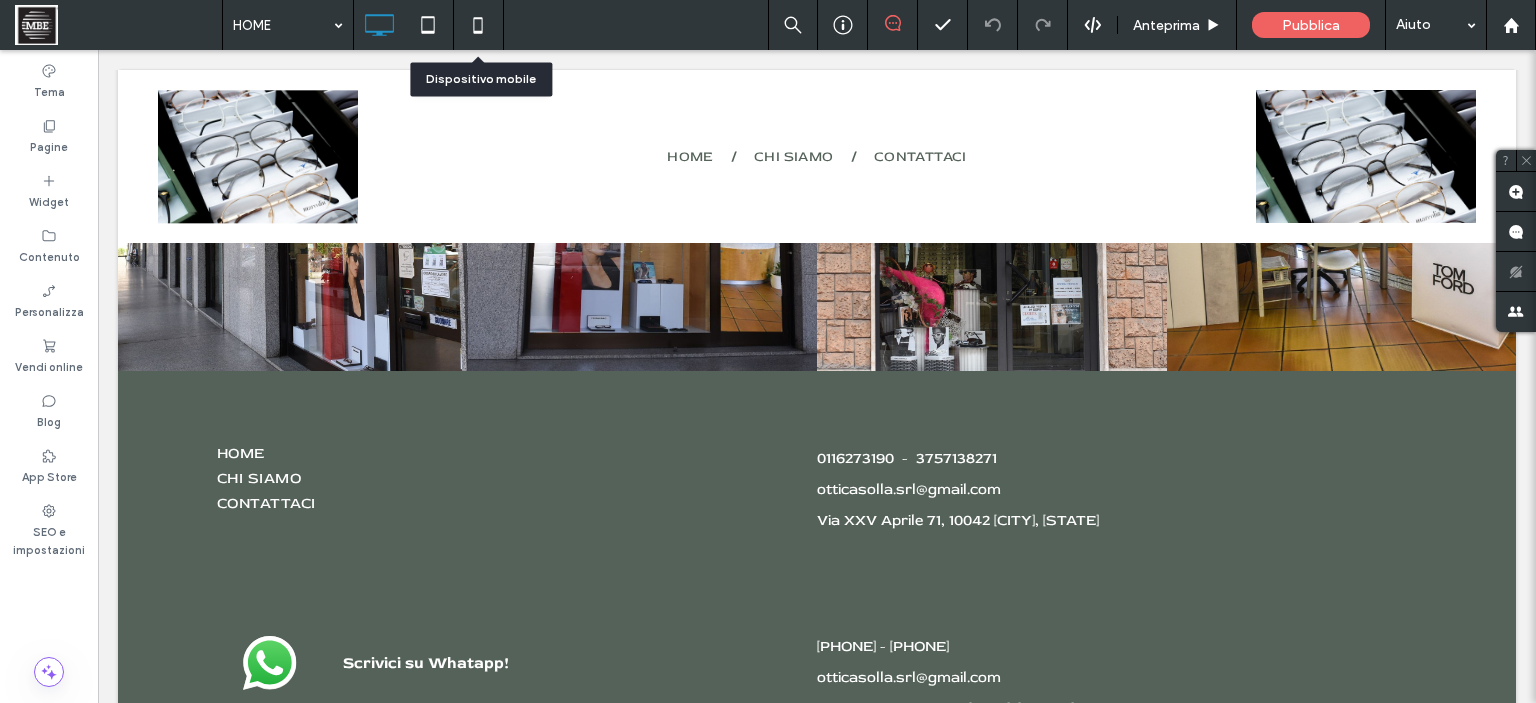 click 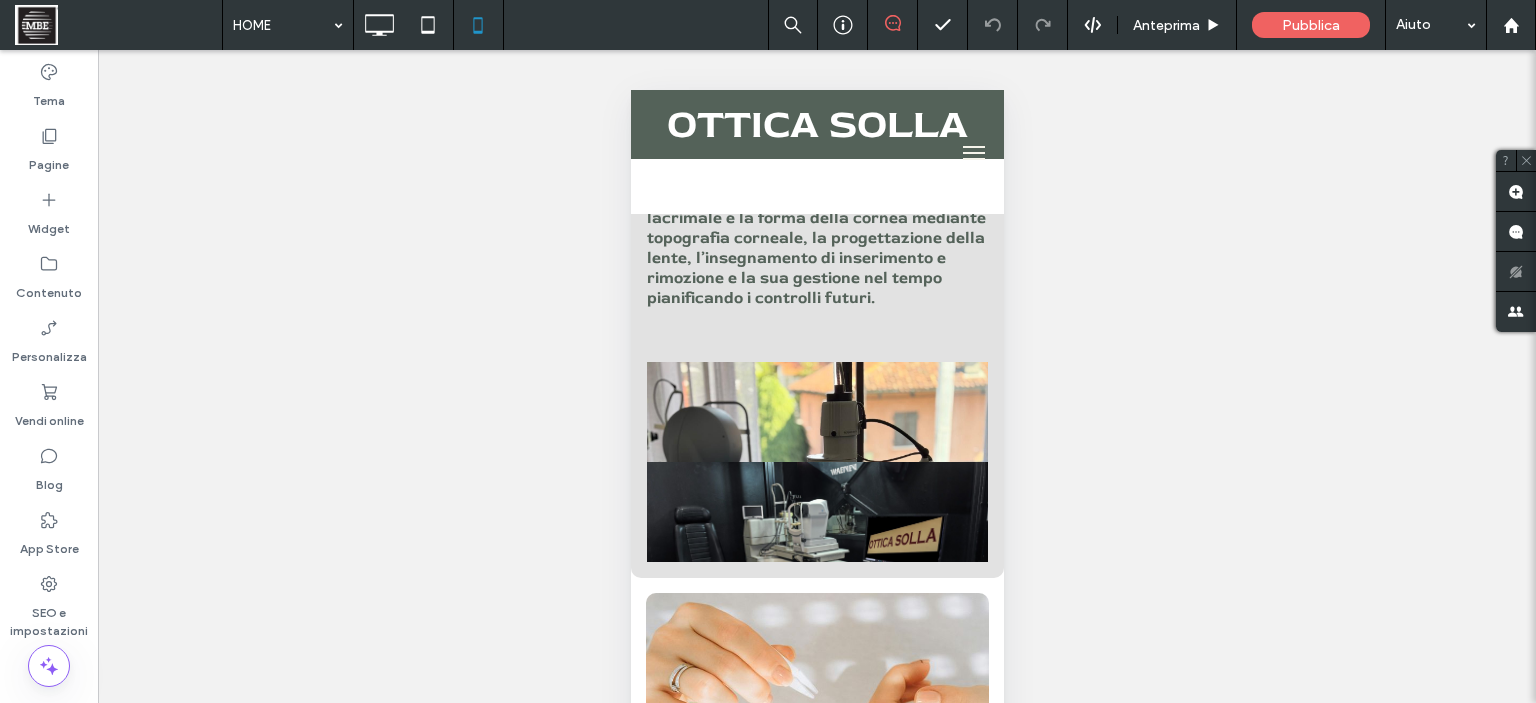 scroll, scrollTop: 8500, scrollLeft: 0, axis: vertical 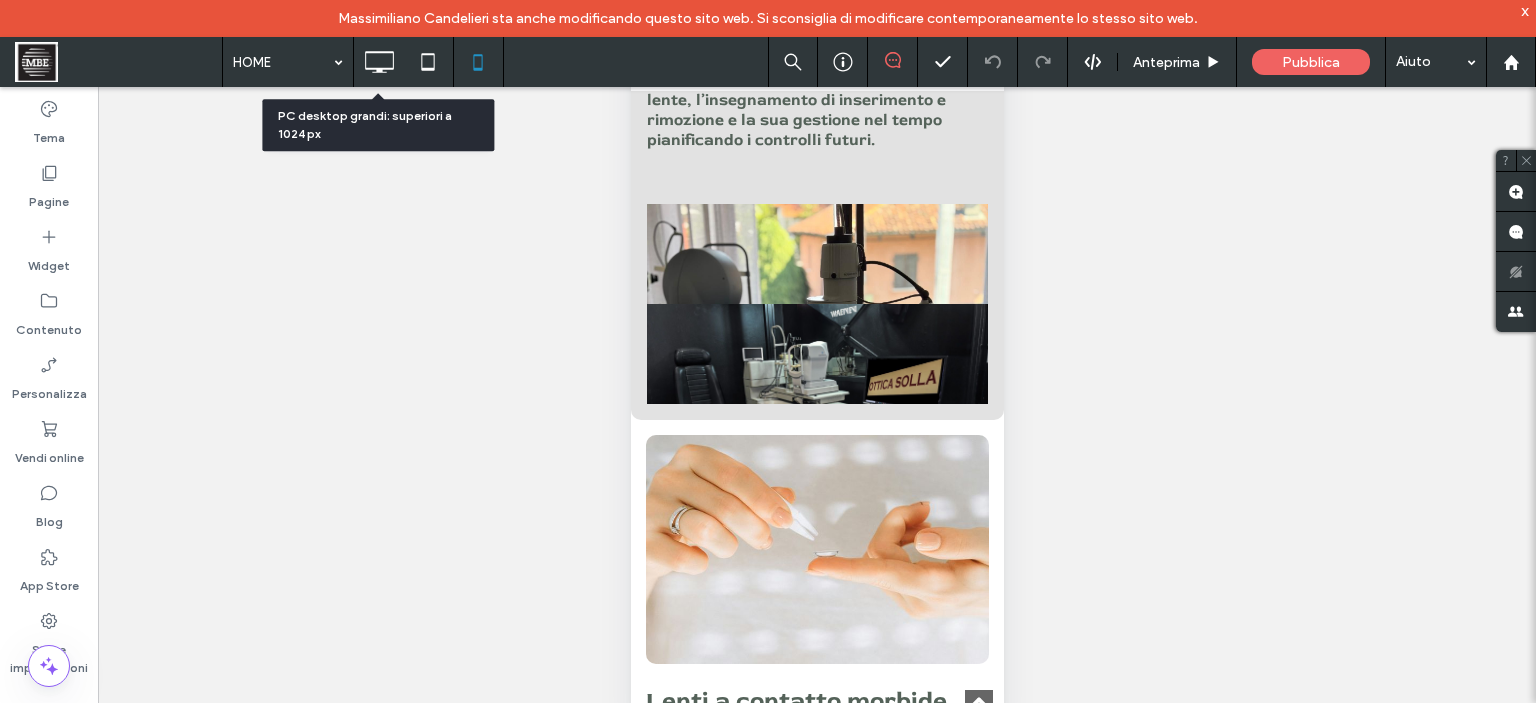 click 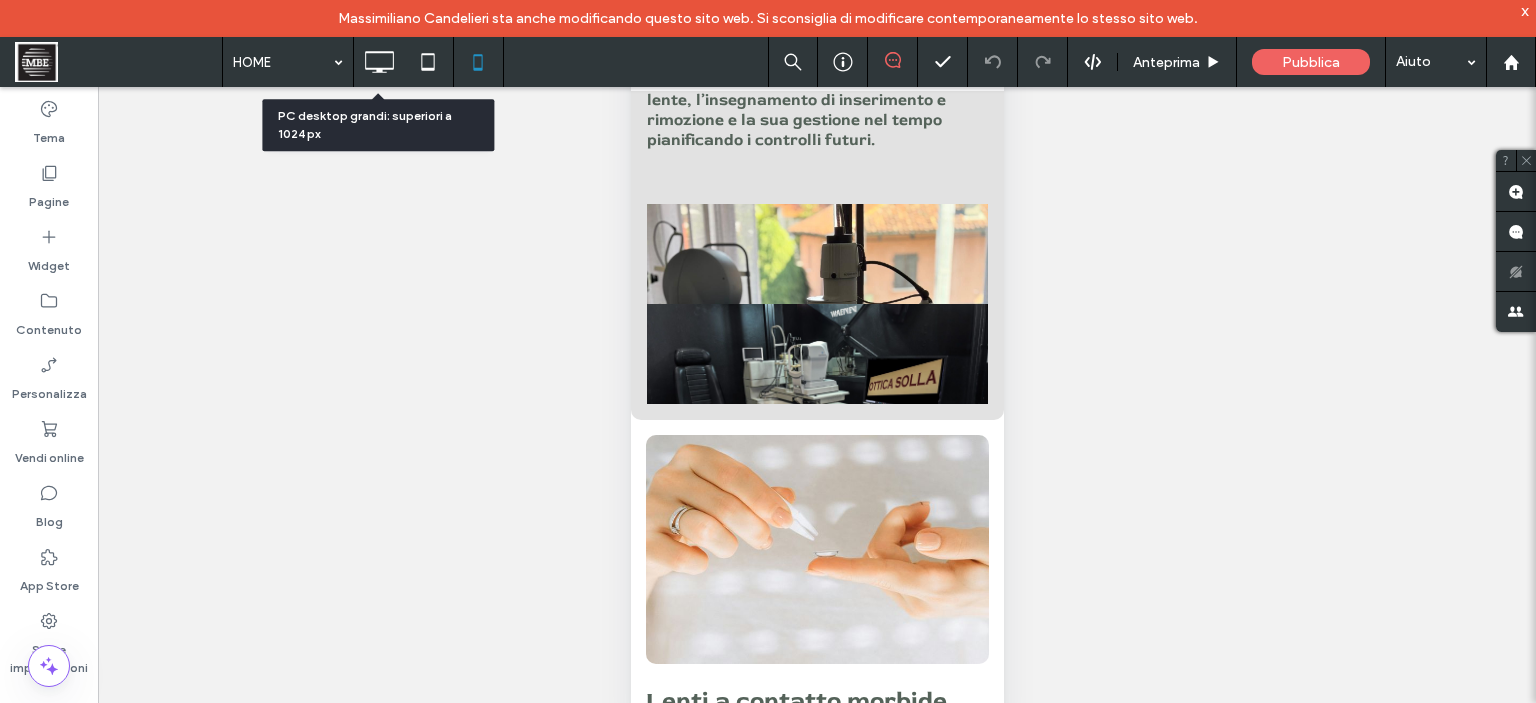 scroll, scrollTop: 0, scrollLeft: 0, axis: both 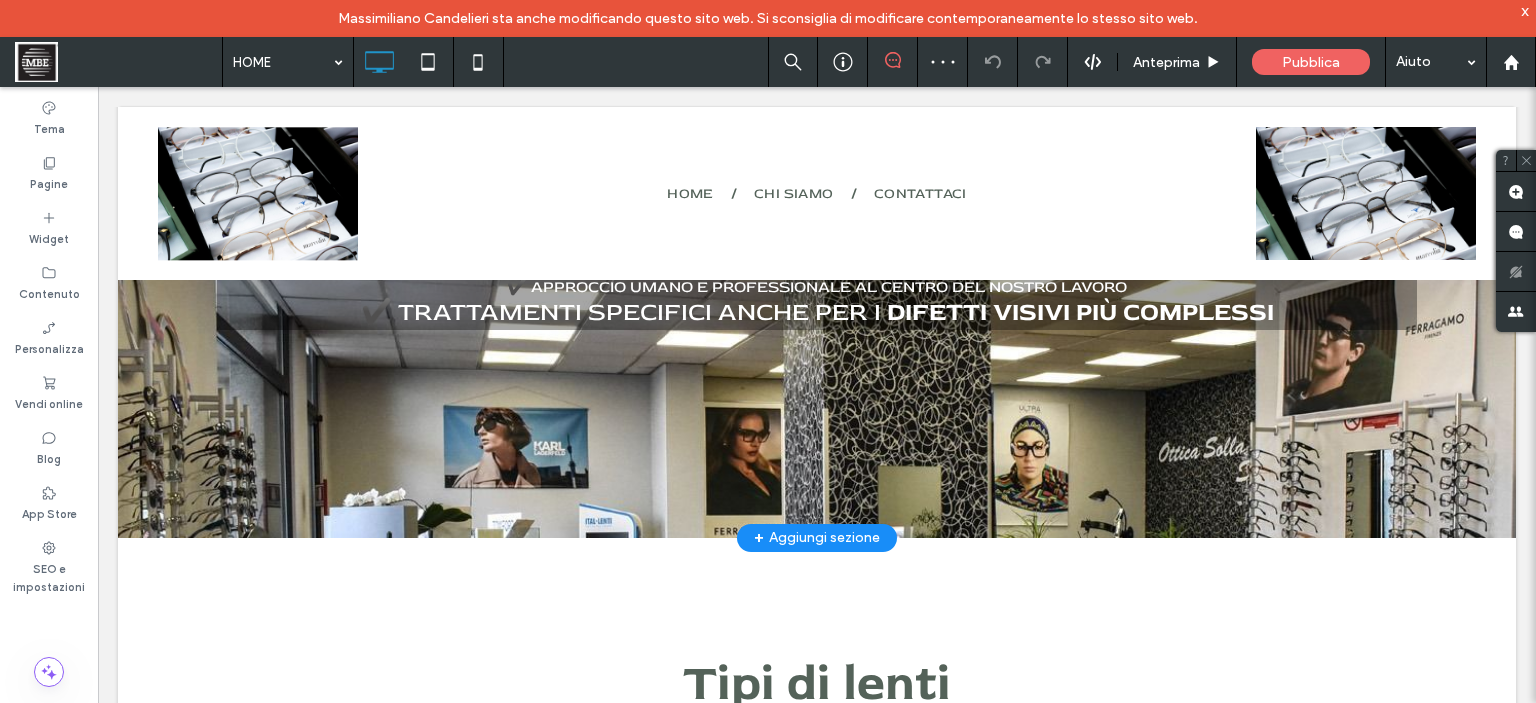click at bounding box center (817, 212) 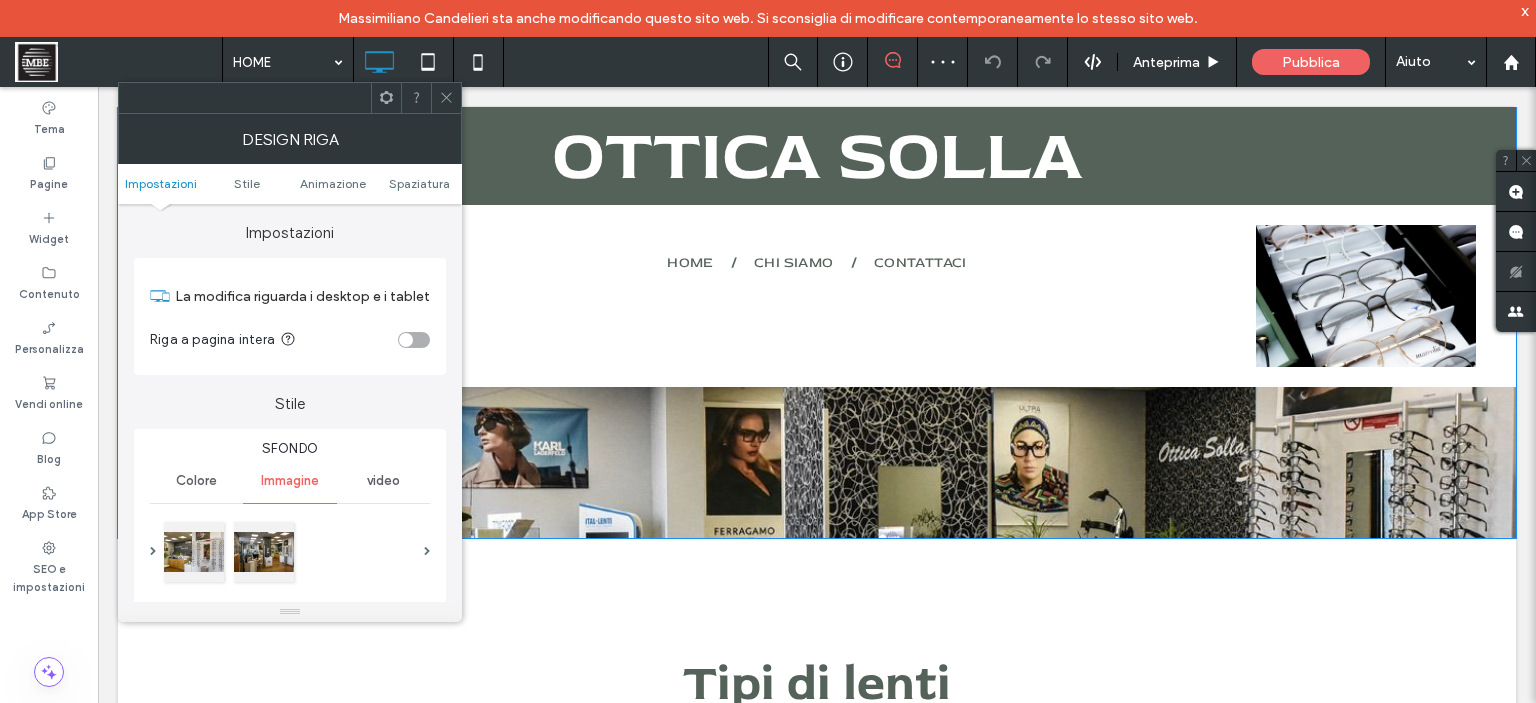 scroll, scrollTop: 0, scrollLeft: 0, axis: both 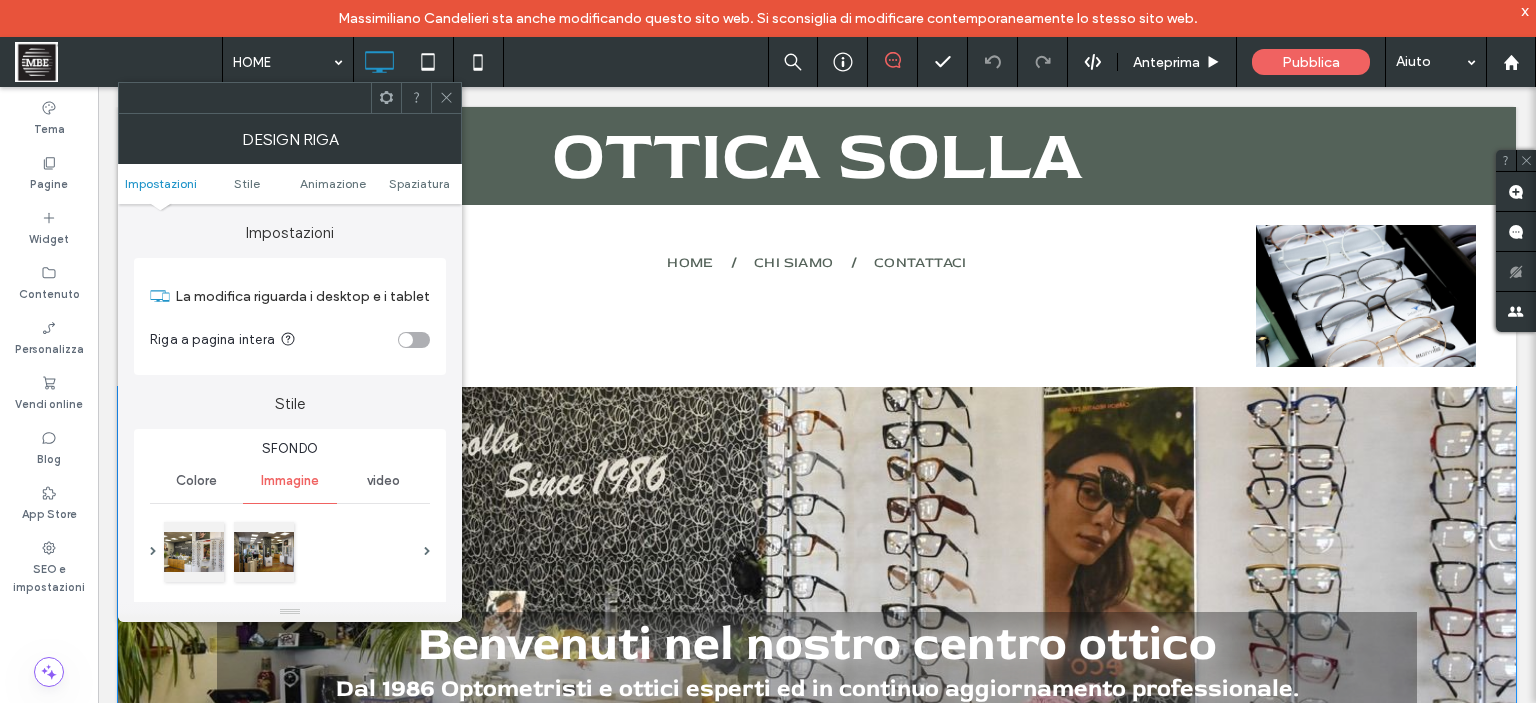 drag, startPoint x: 444, startPoint y: 94, endPoint x: 454, endPoint y: 196, distance: 102.48902 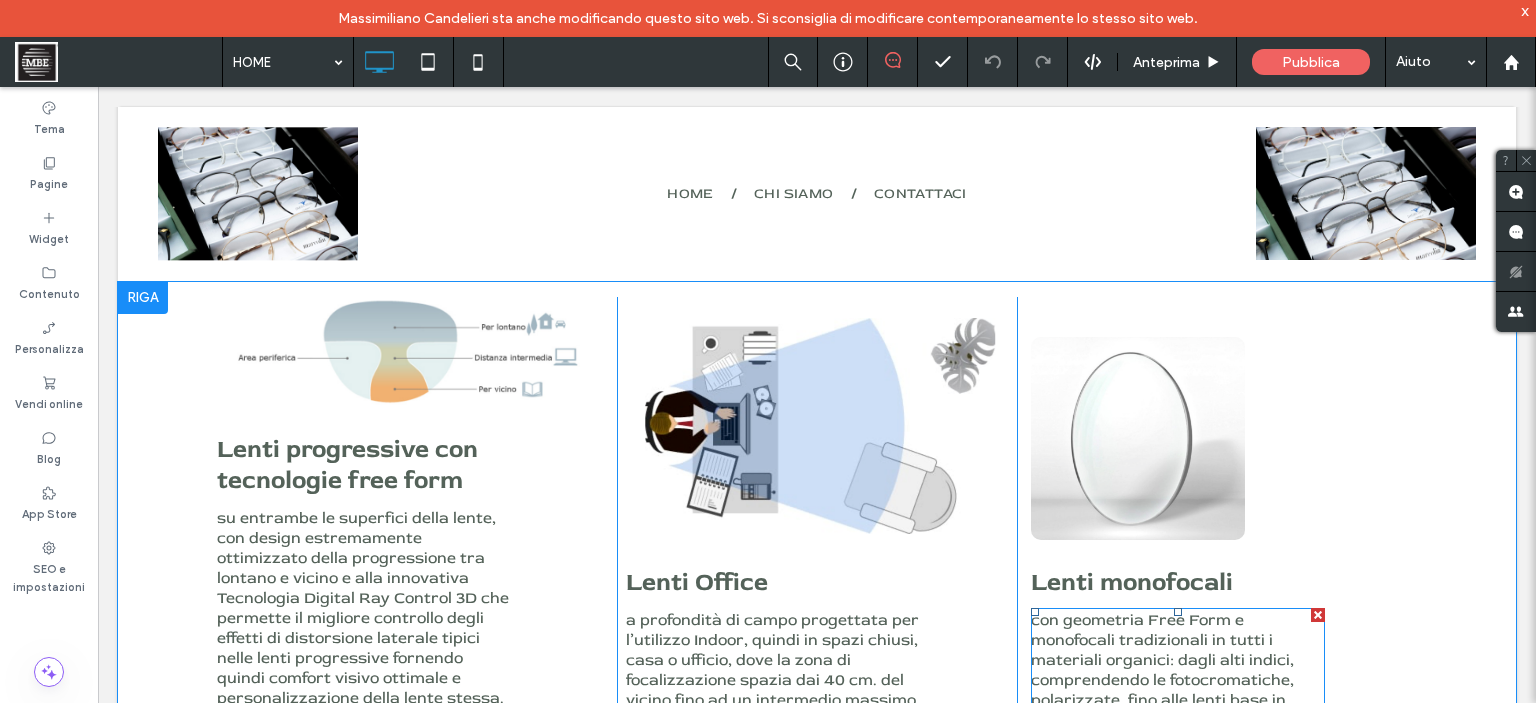 scroll, scrollTop: 1500, scrollLeft: 0, axis: vertical 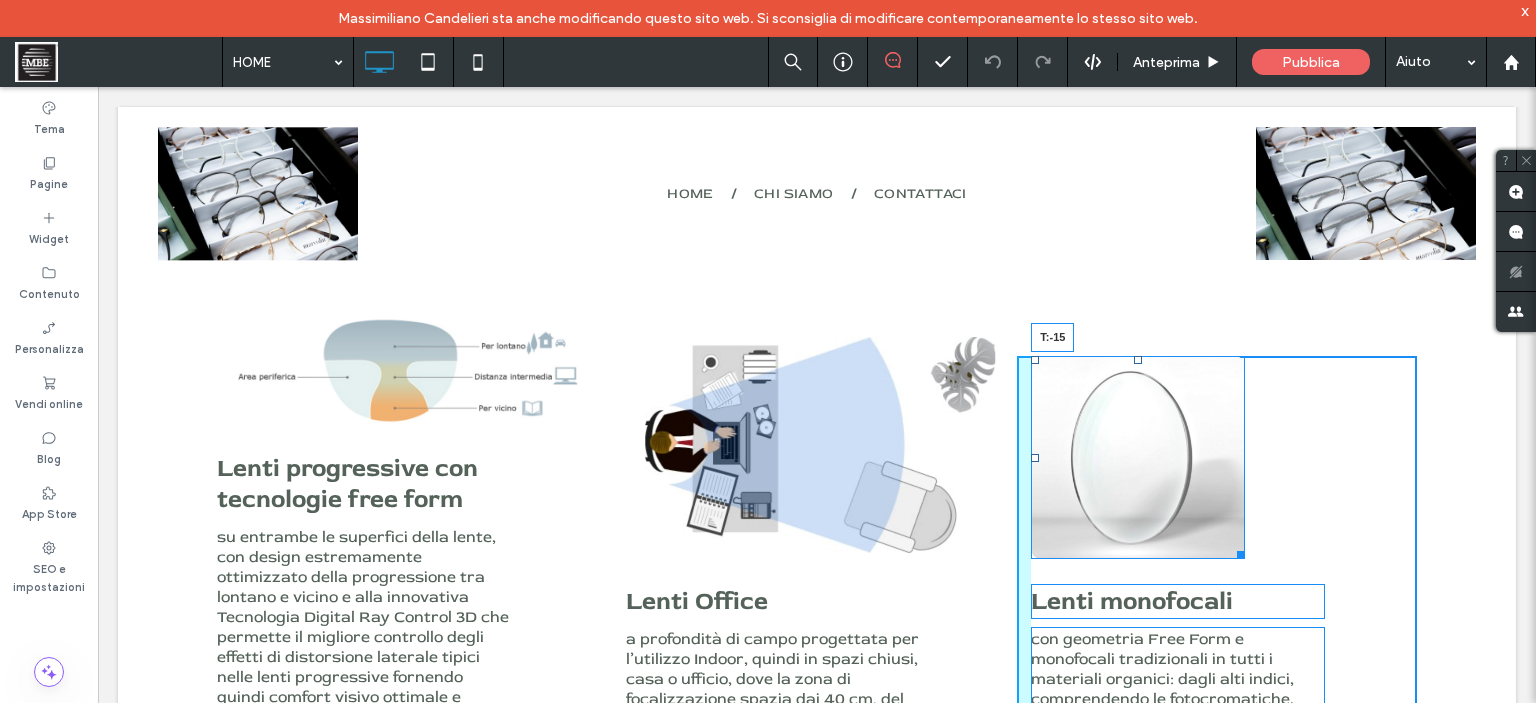 drag, startPoint x: 1134, startPoint y: 371, endPoint x: 1230, endPoint y: 432, distance: 113.74094 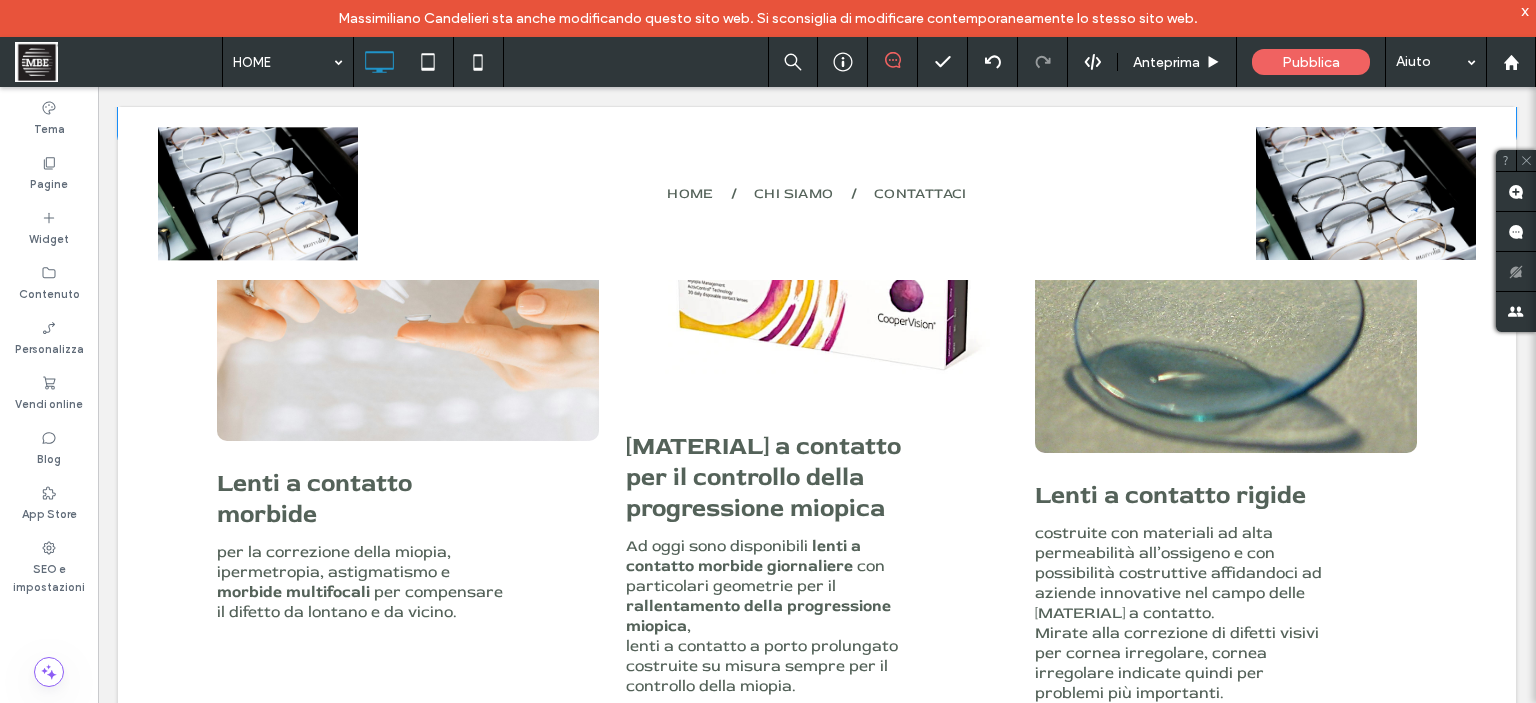 scroll, scrollTop: 5000, scrollLeft: 0, axis: vertical 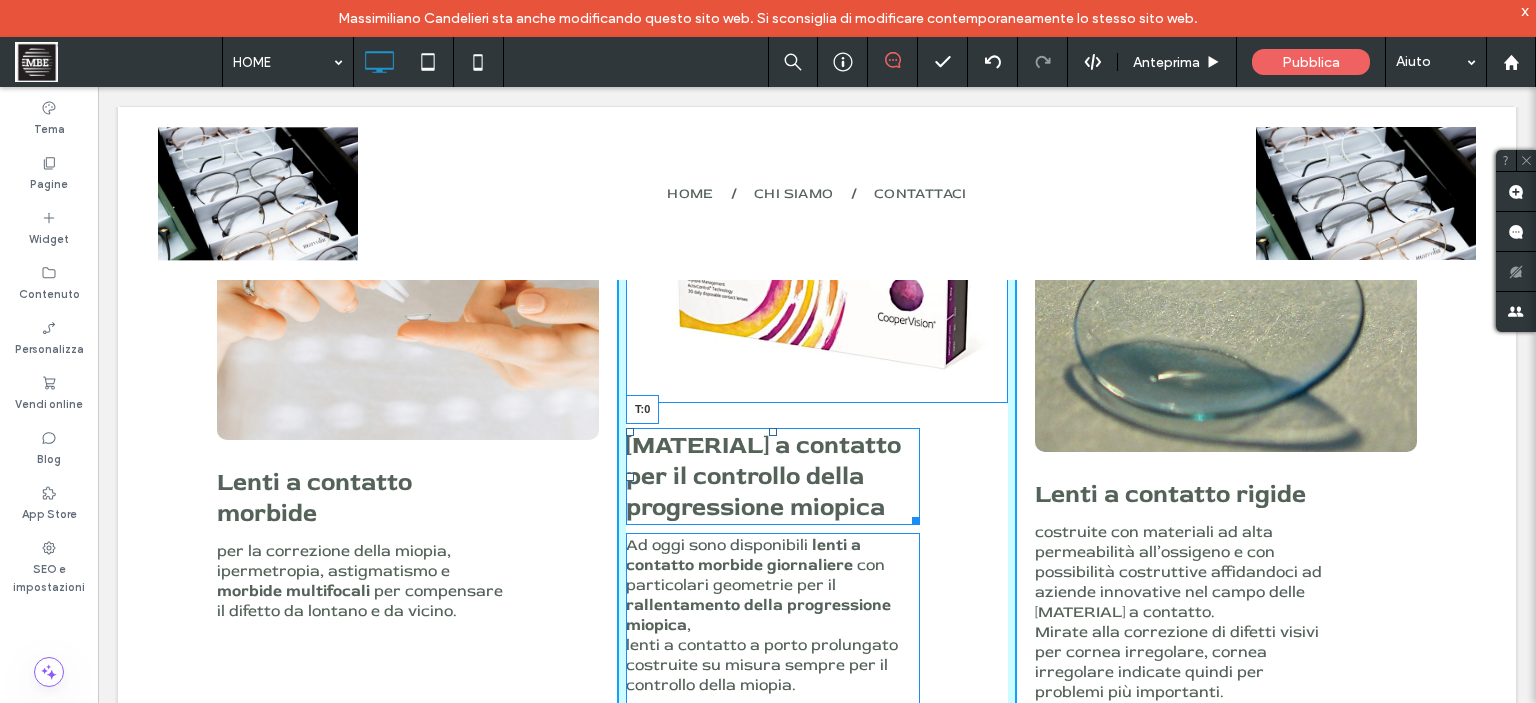 drag, startPoint x: 766, startPoint y: 342, endPoint x: 768, endPoint y: 321, distance: 21.095022 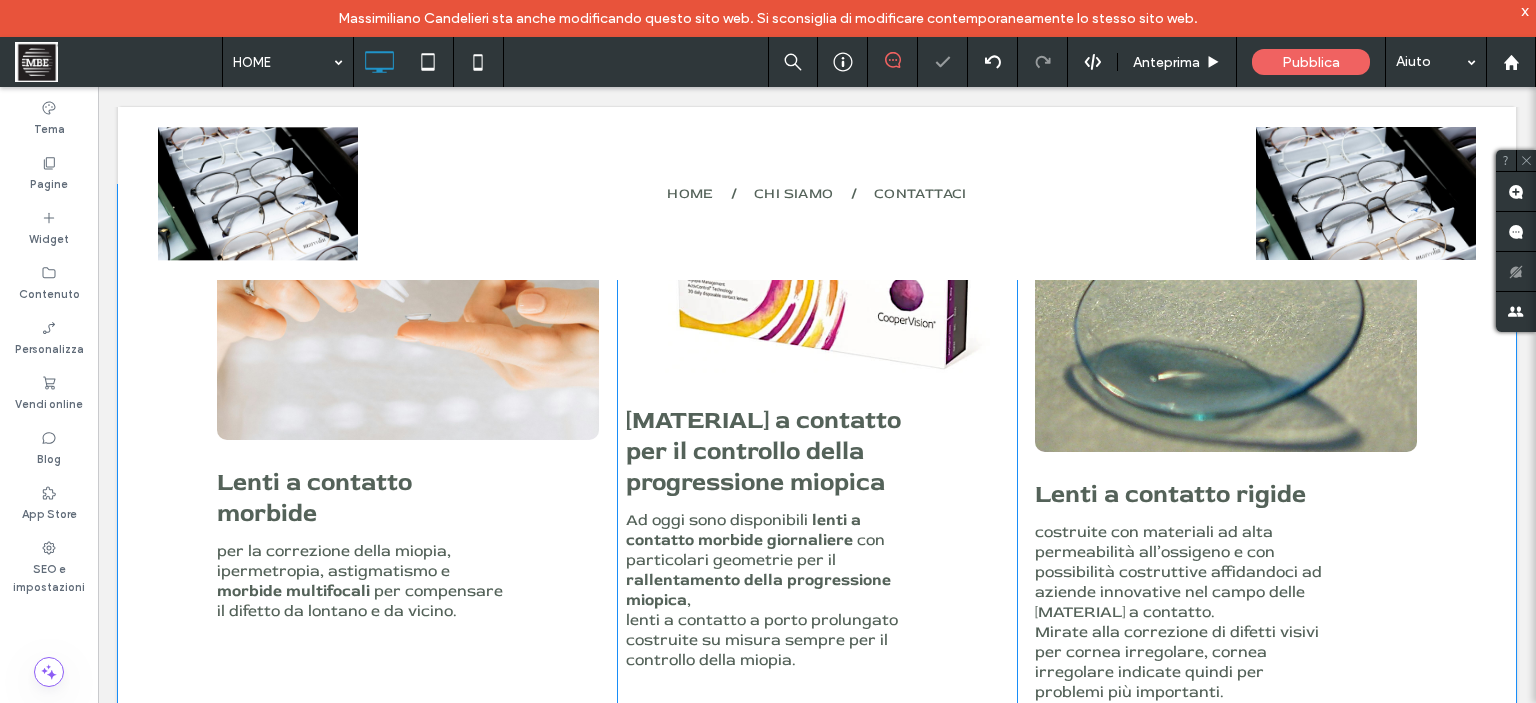 scroll, scrollTop: 4800, scrollLeft: 0, axis: vertical 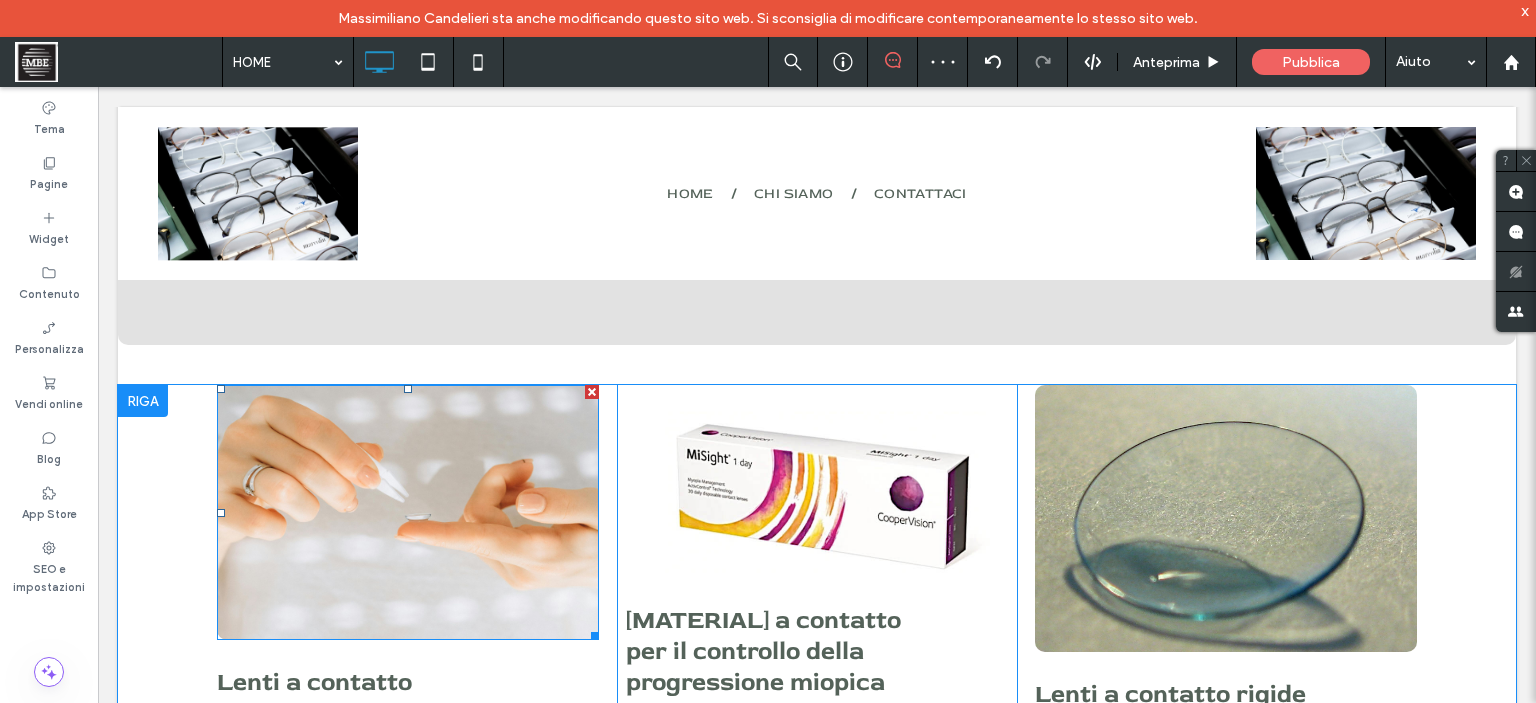 click at bounding box center (408, 512) 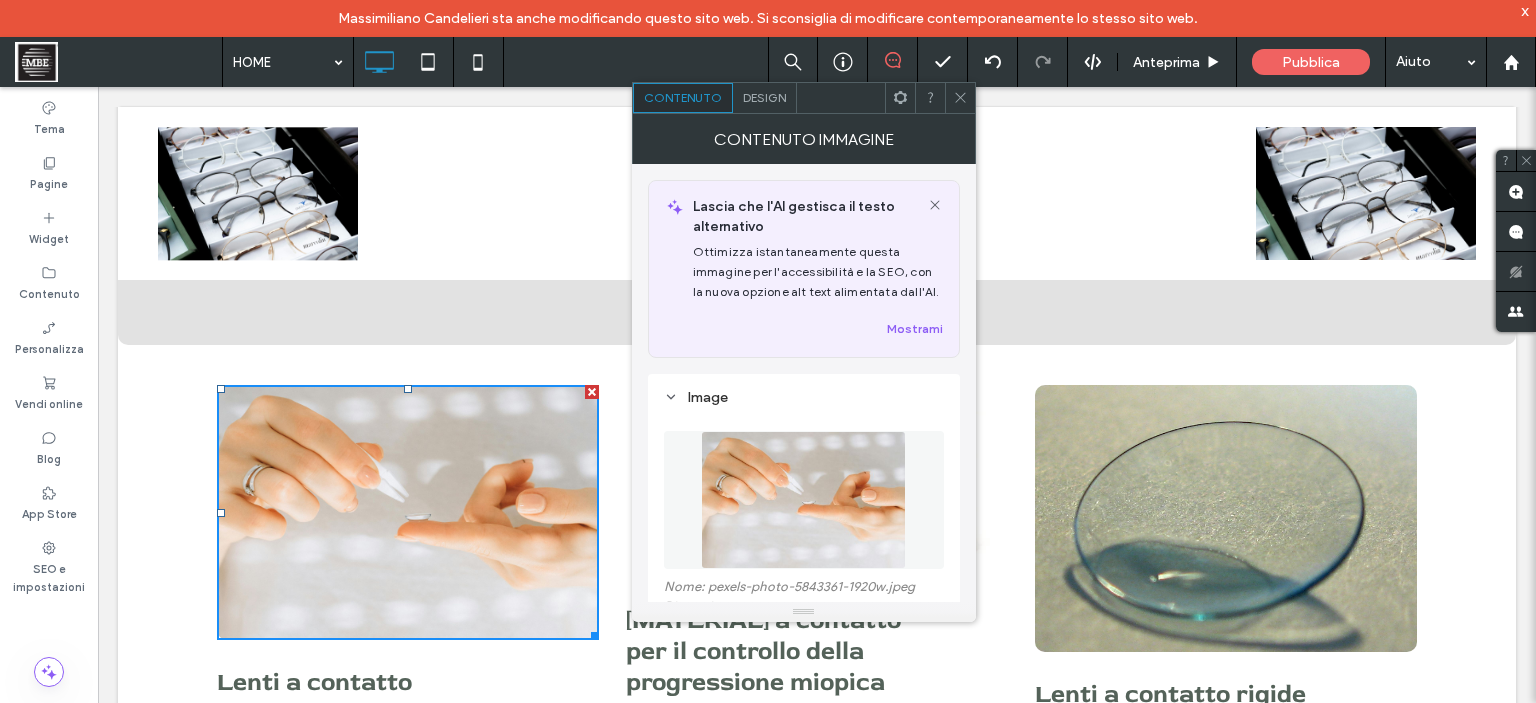 click at bounding box center (960, 98) 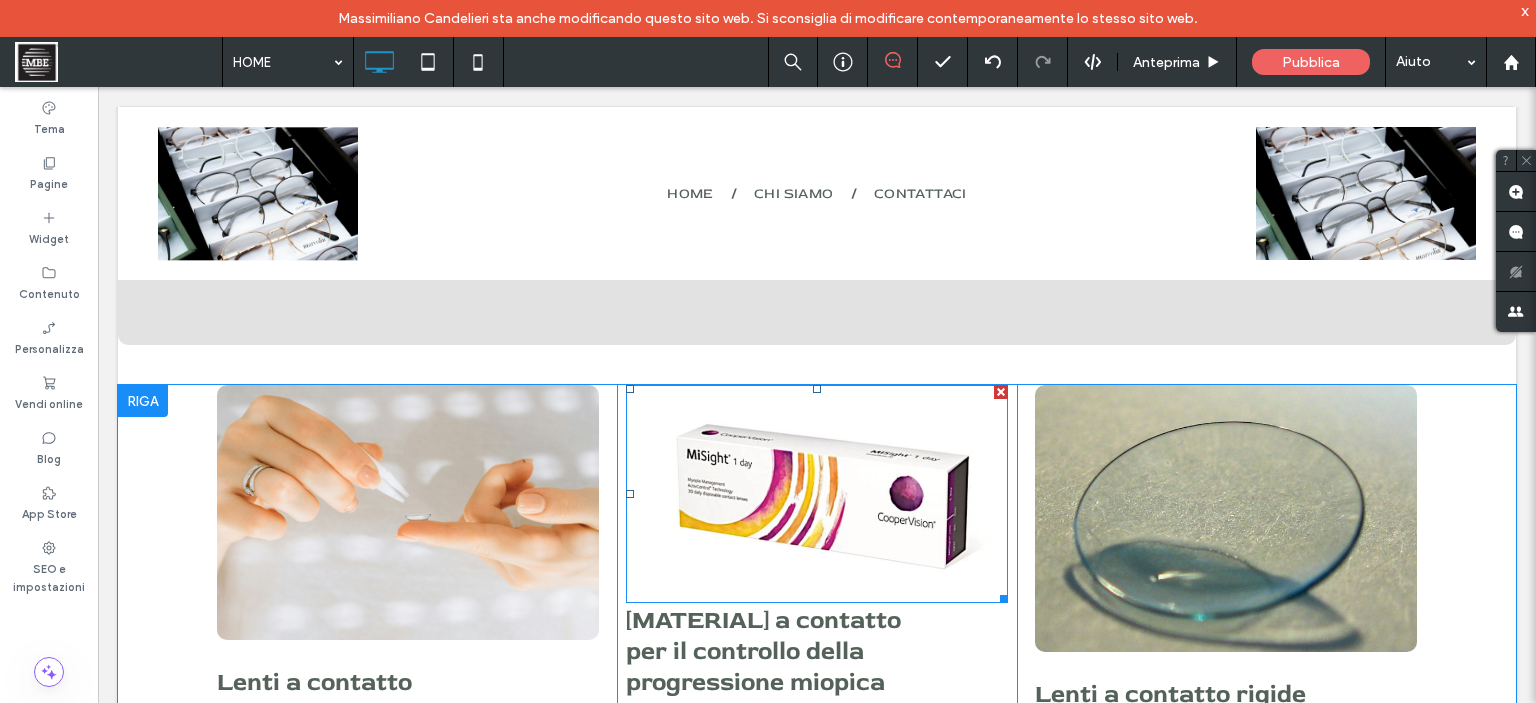 click at bounding box center [817, 494] 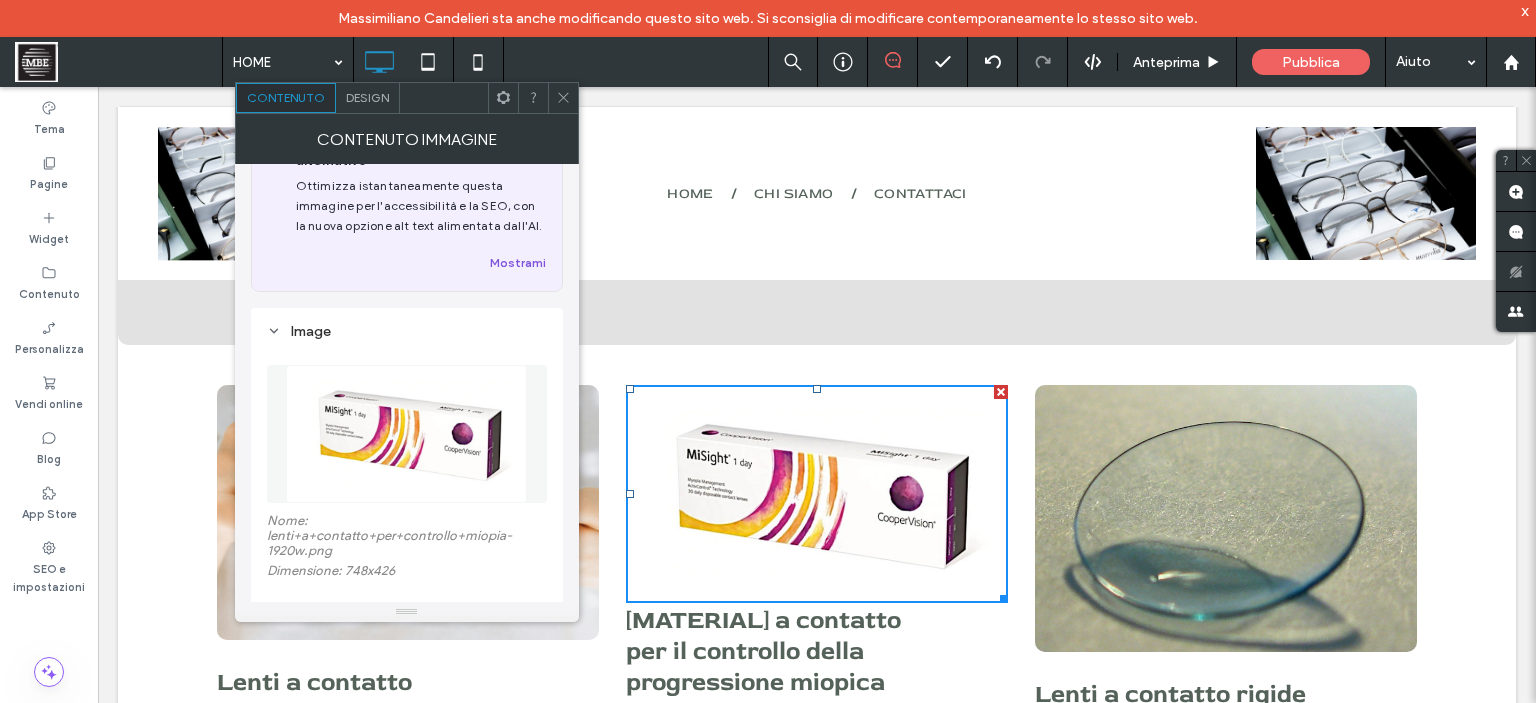 scroll, scrollTop: 100, scrollLeft: 0, axis: vertical 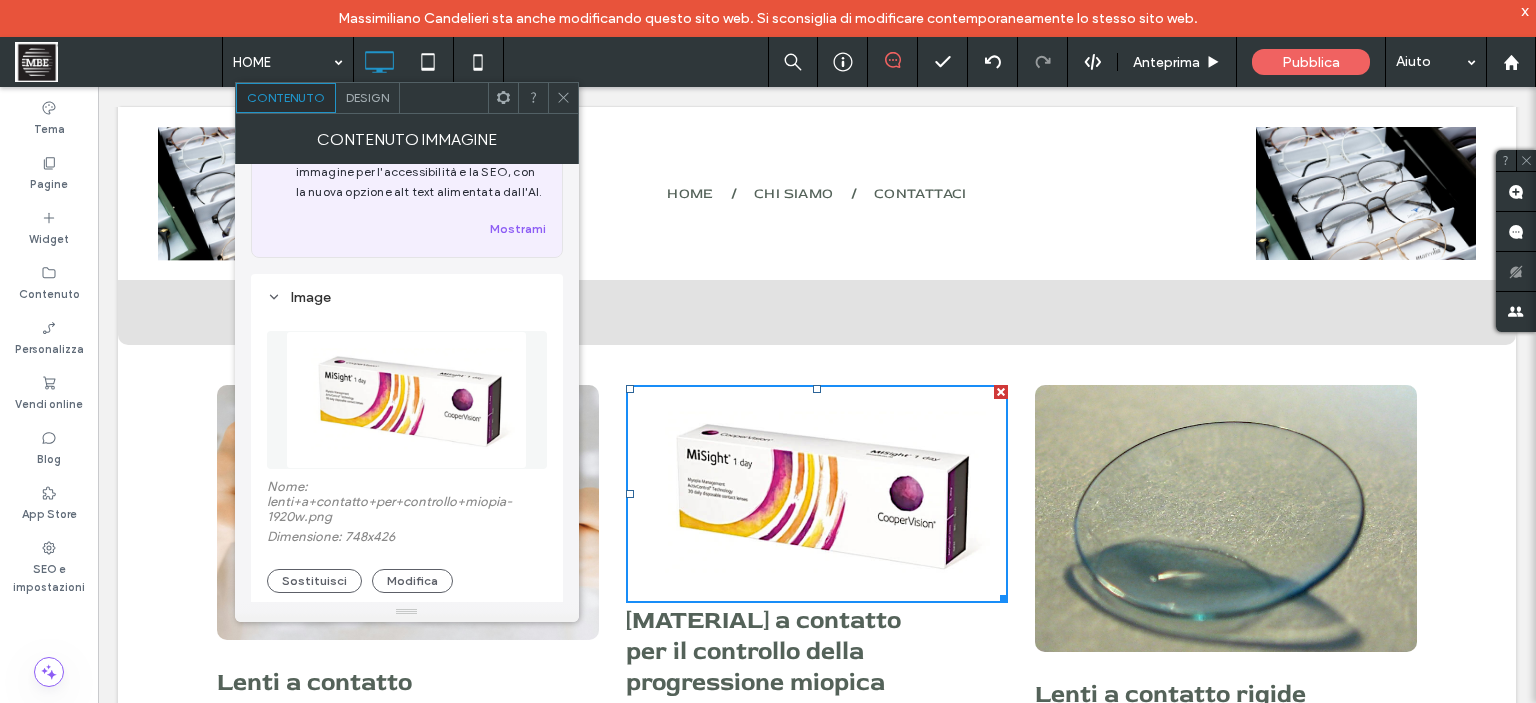 click 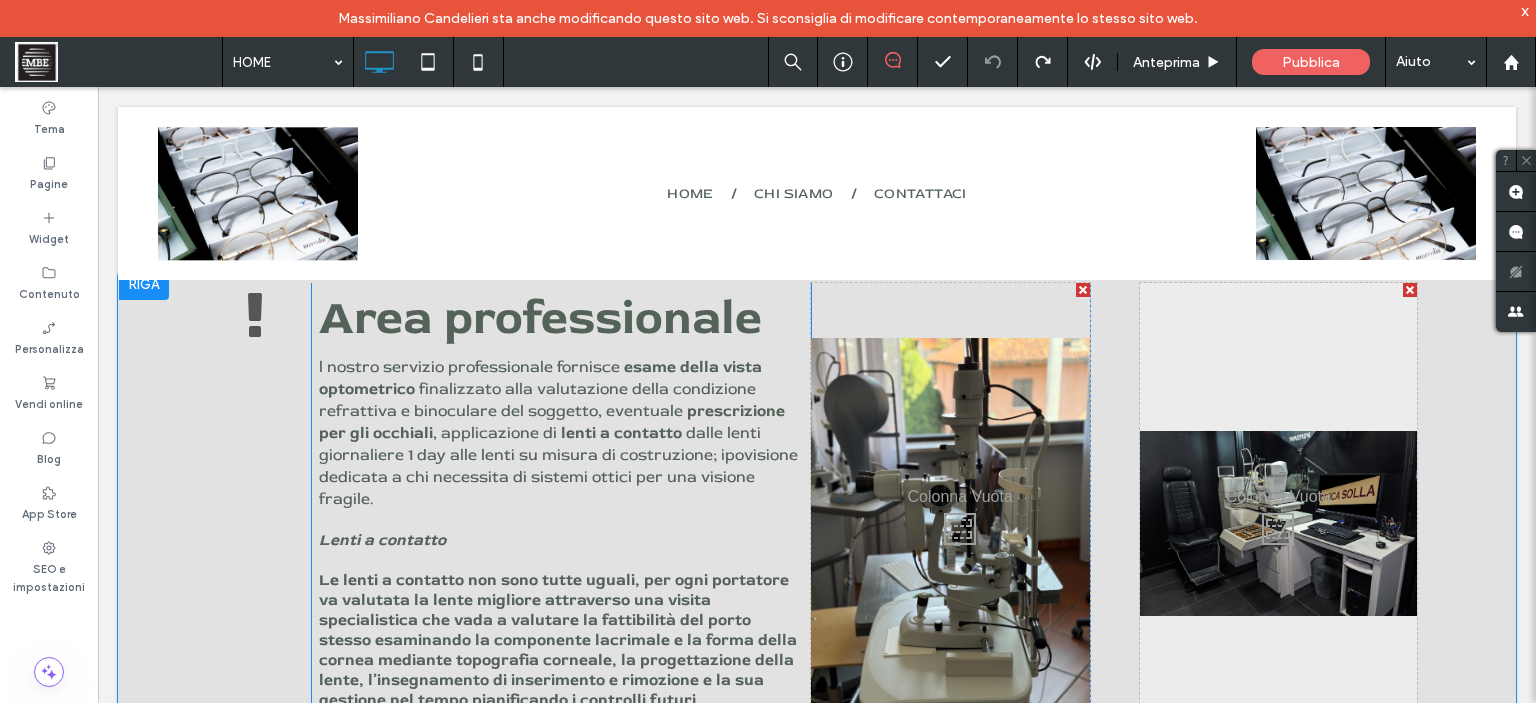 scroll, scrollTop: 4400, scrollLeft: 0, axis: vertical 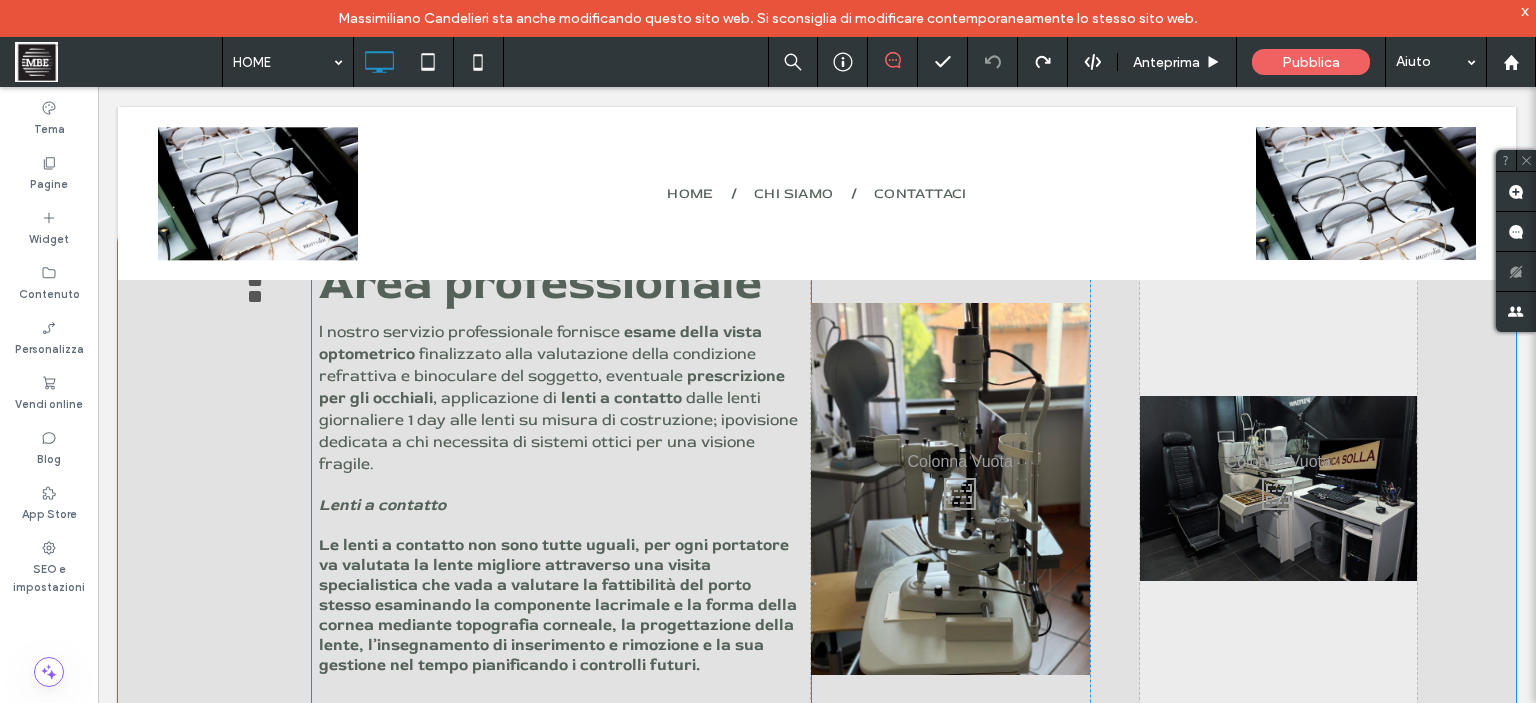 click on "Click To Paste" at bounding box center (1278, 488) 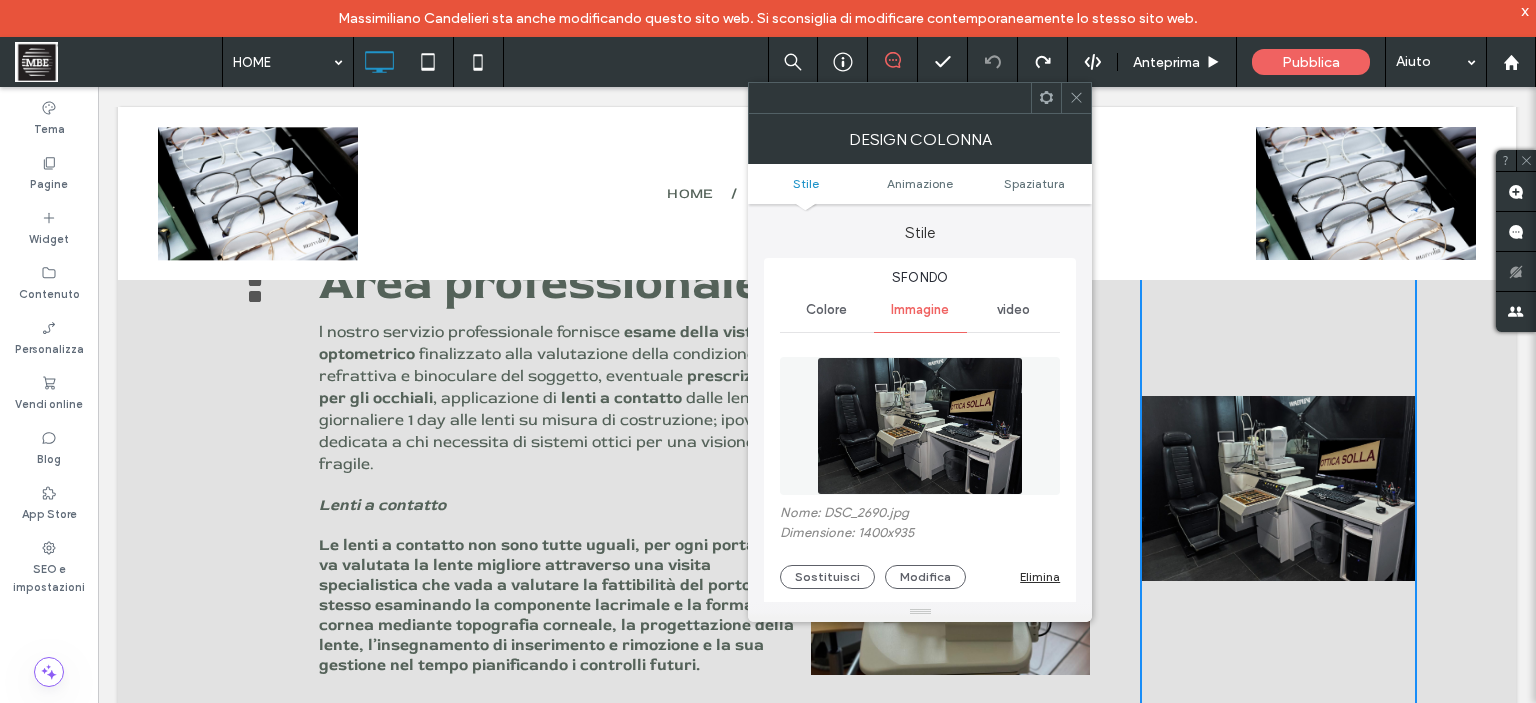 drag, startPoint x: 1071, startPoint y: 87, endPoint x: 1091, endPoint y: 121, distance: 39.446167 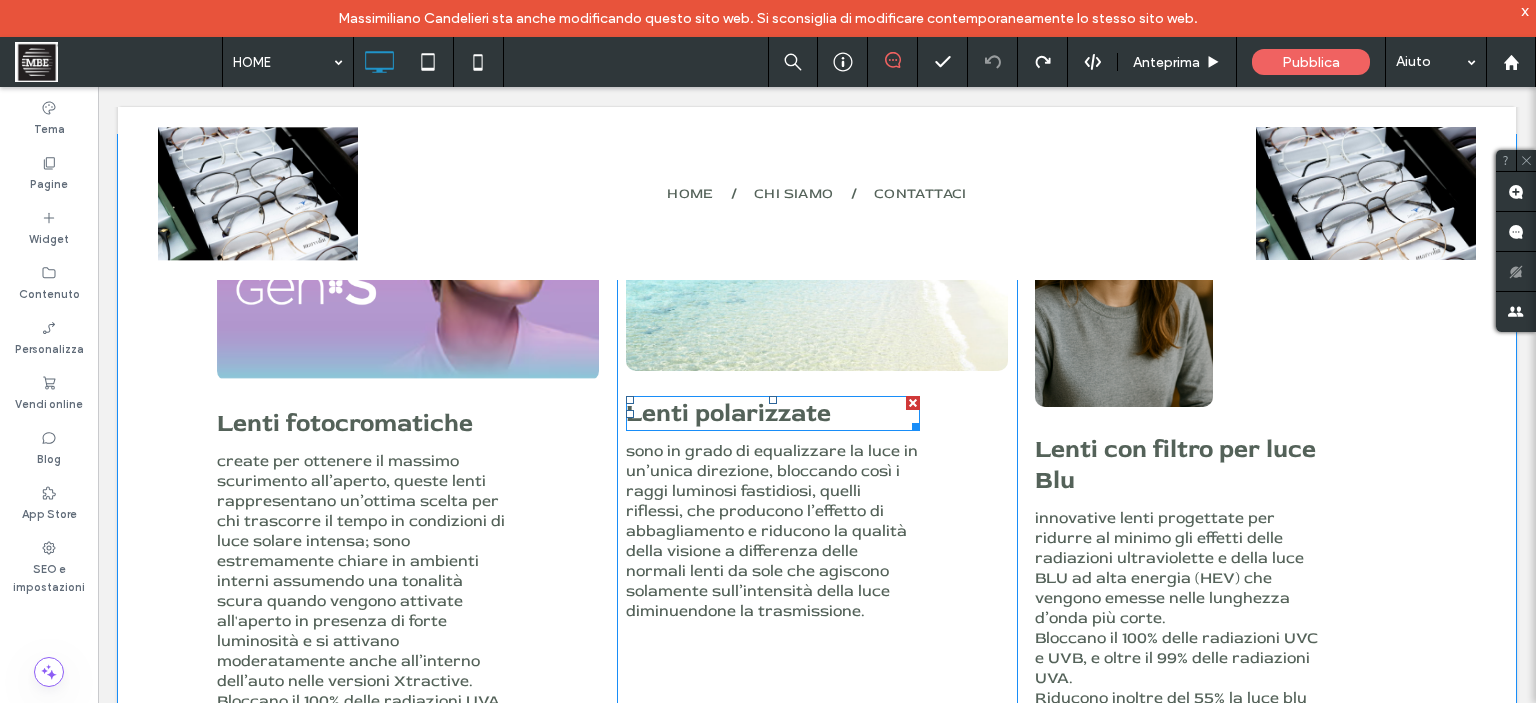 scroll, scrollTop: 3300, scrollLeft: 0, axis: vertical 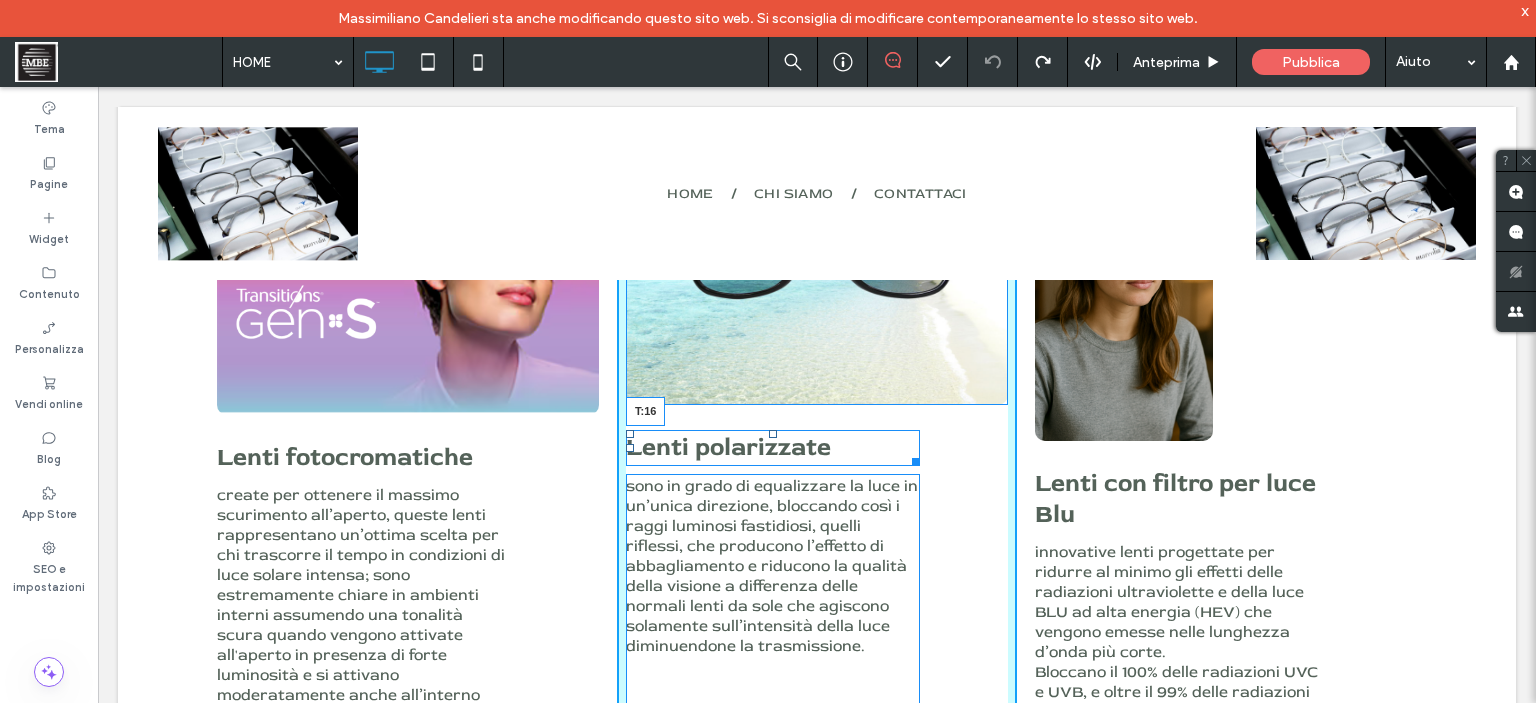 click at bounding box center (773, 434) 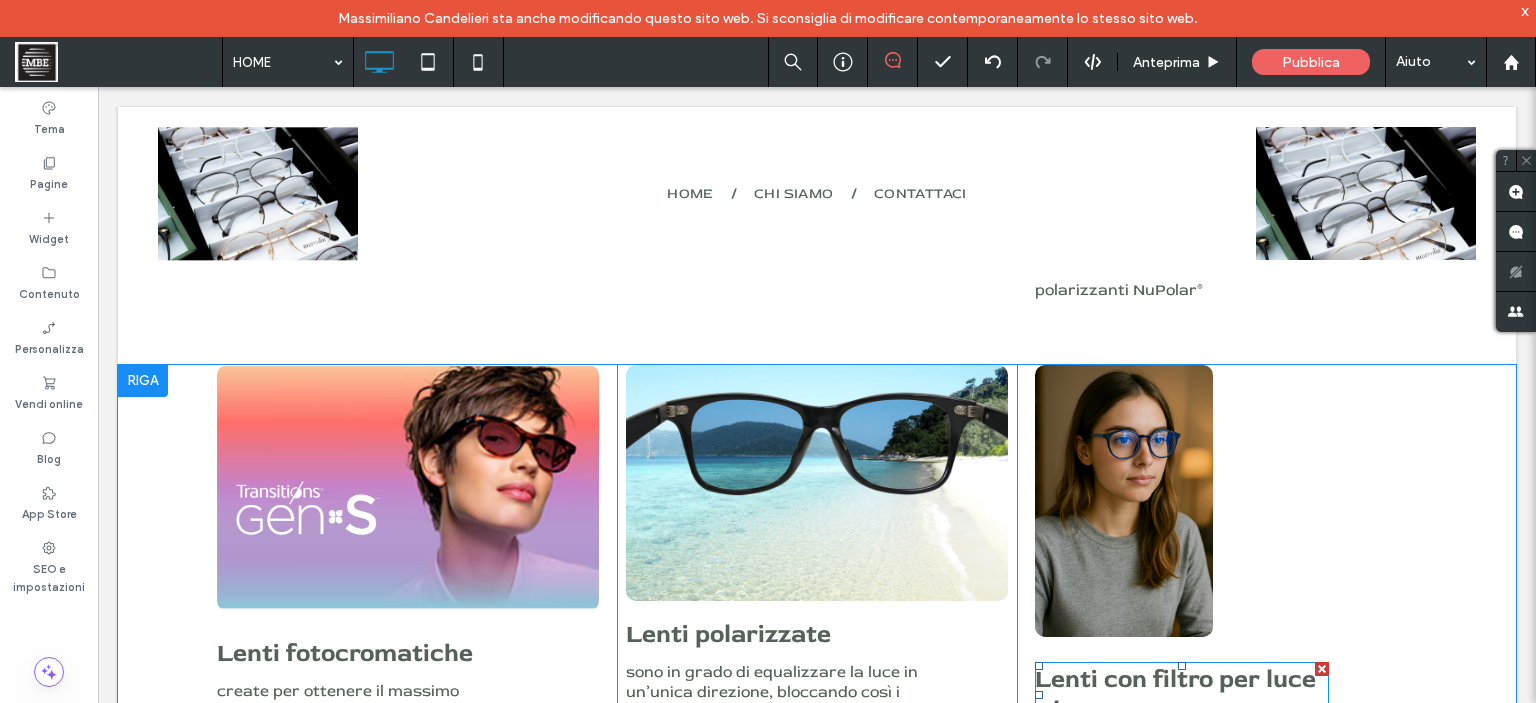 scroll, scrollTop: 3100, scrollLeft: 0, axis: vertical 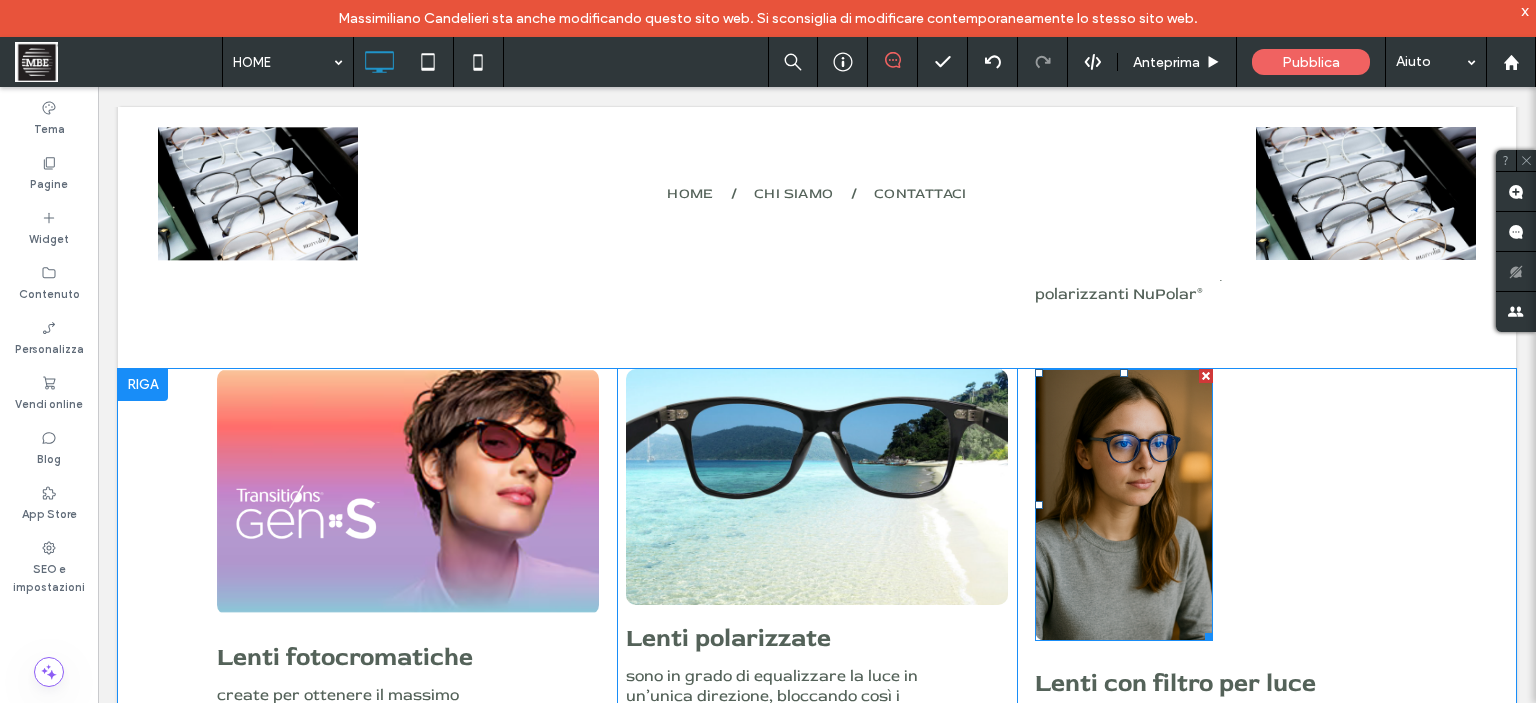 click at bounding box center [1124, 505] 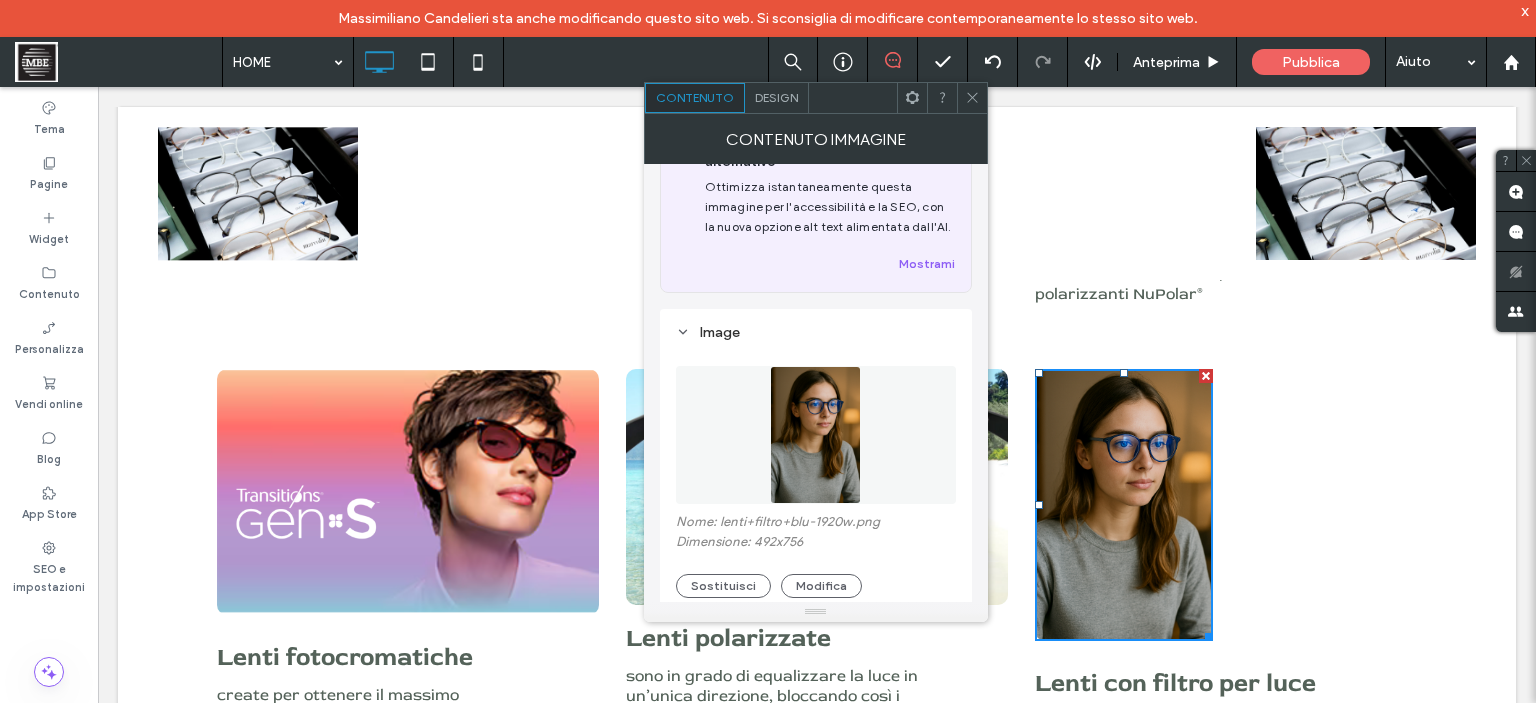 scroll, scrollTop: 100, scrollLeft: 0, axis: vertical 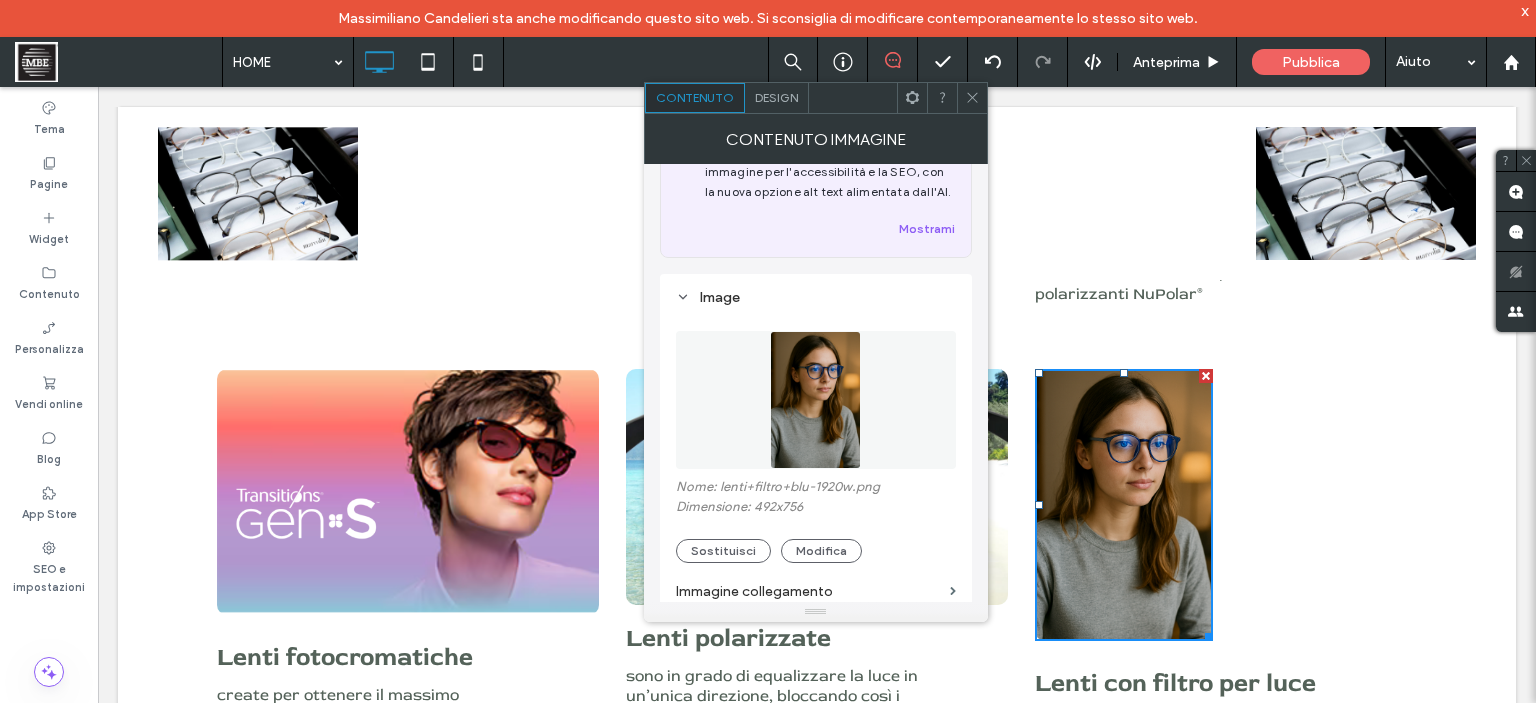 click at bounding box center (972, 98) 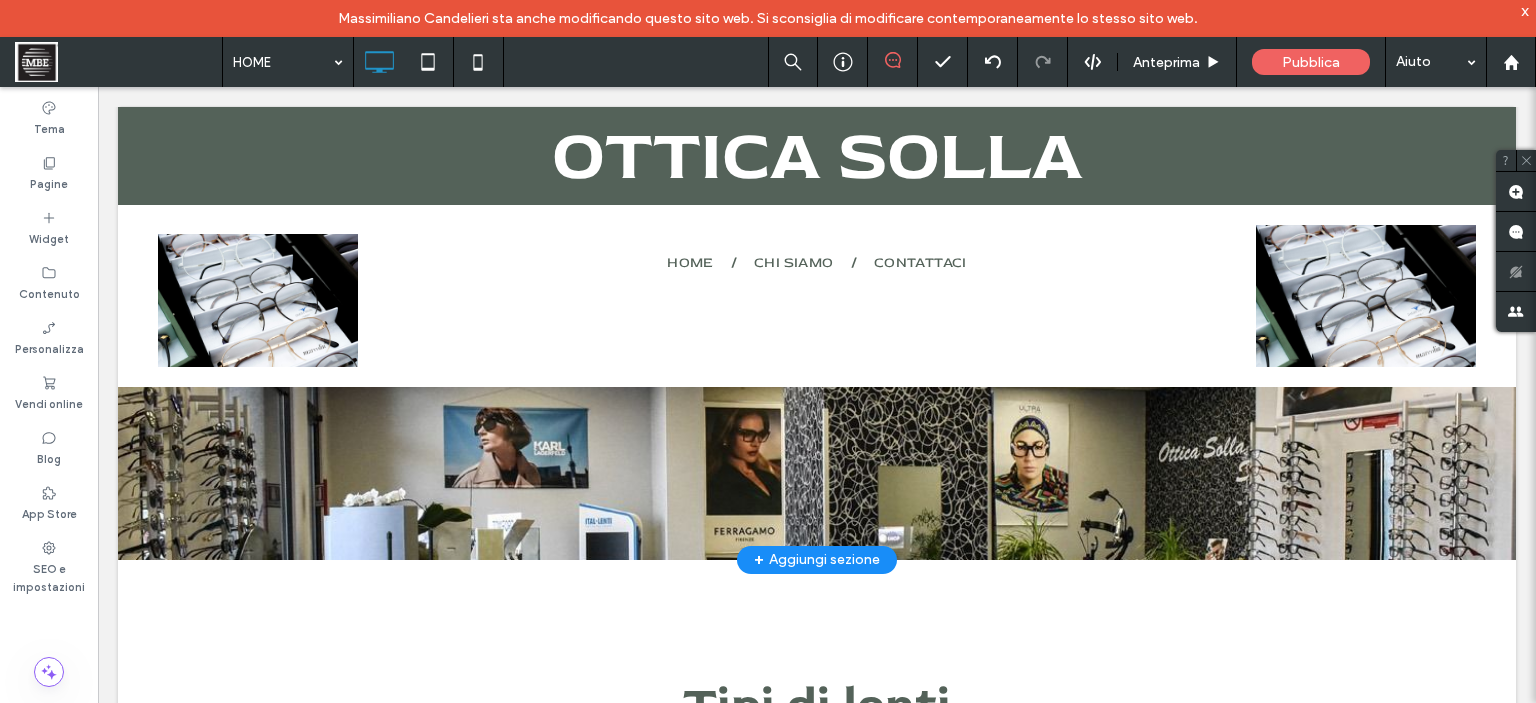 scroll, scrollTop: 100, scrollLeft: 0, axis: vertical 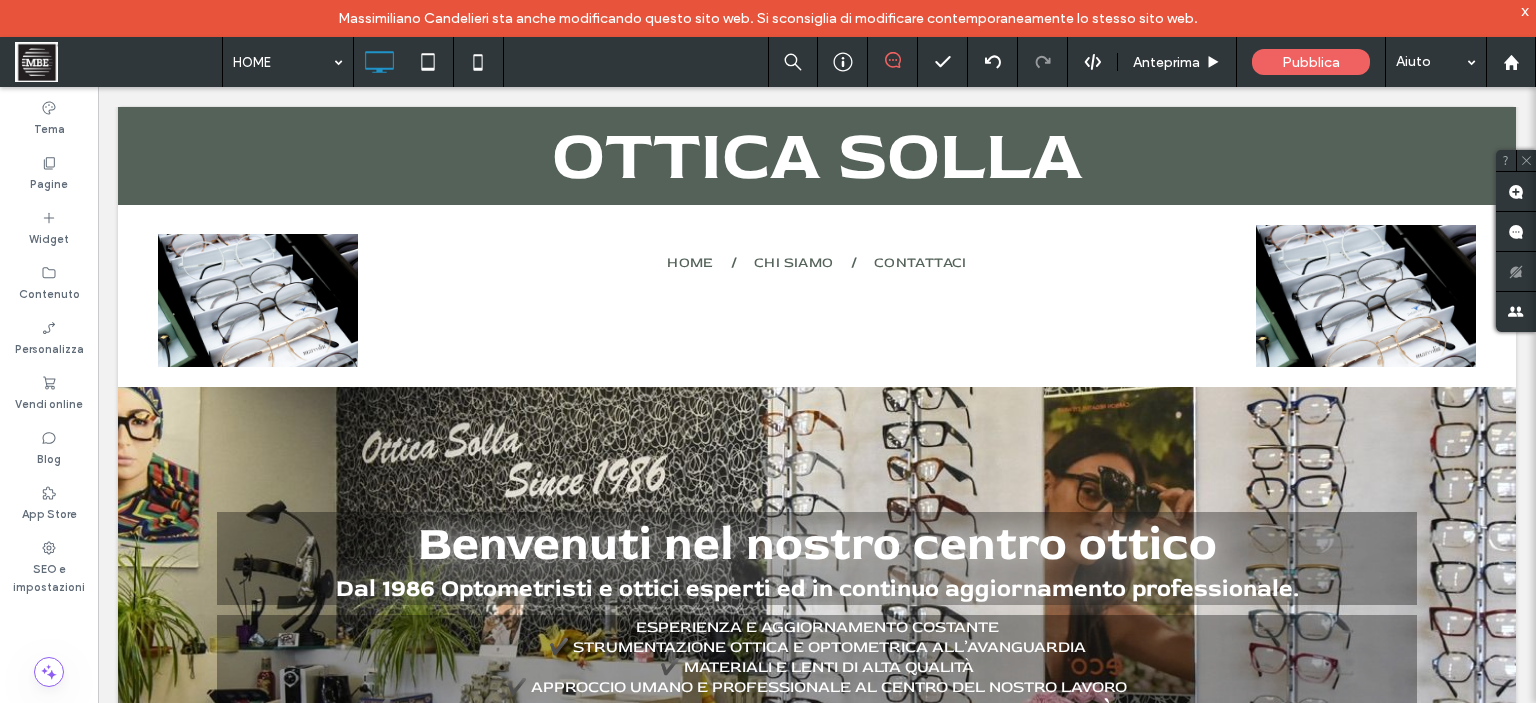 click at bounding box center [817, 612] 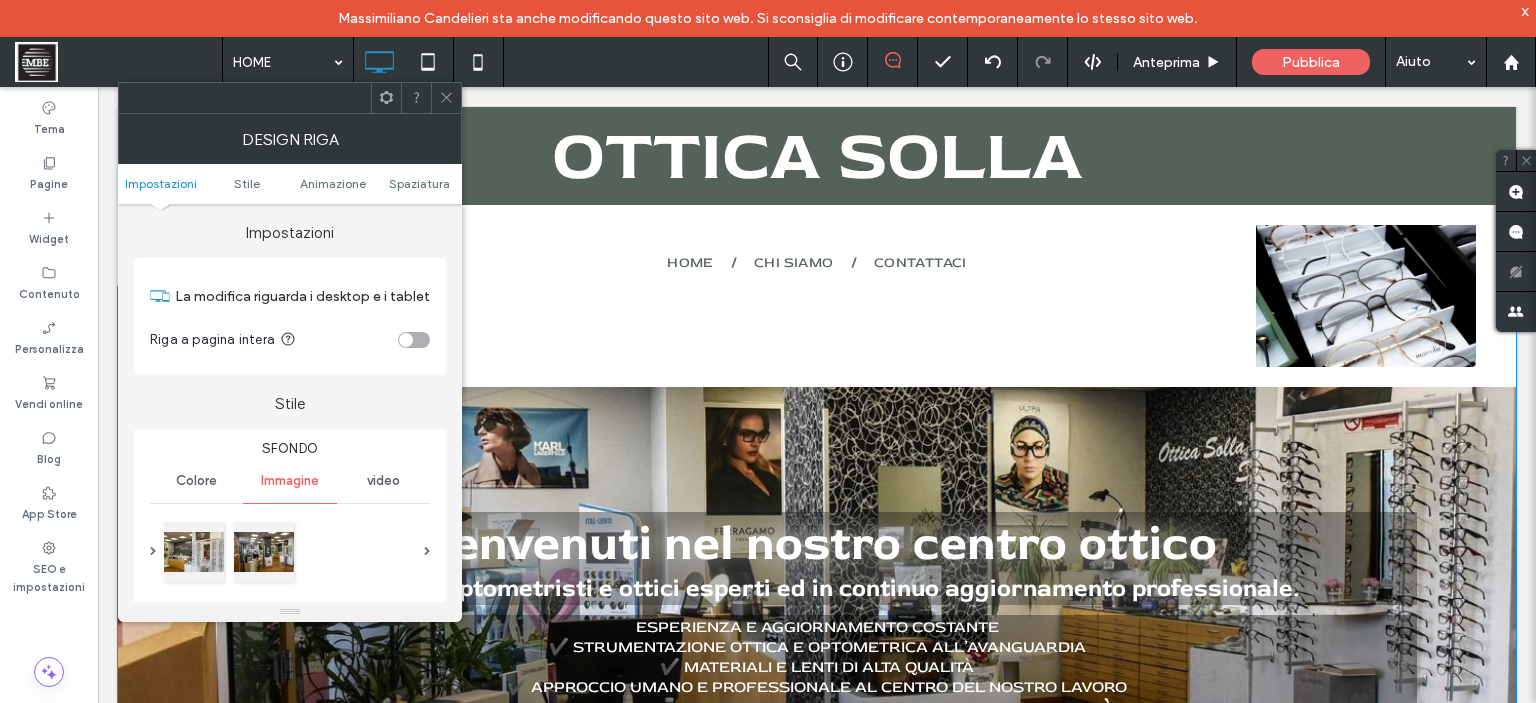 drag, startPoint x: 447, startPoint y: 95, endPoint x: 389, endPoint y: 50, distance: 73.409805 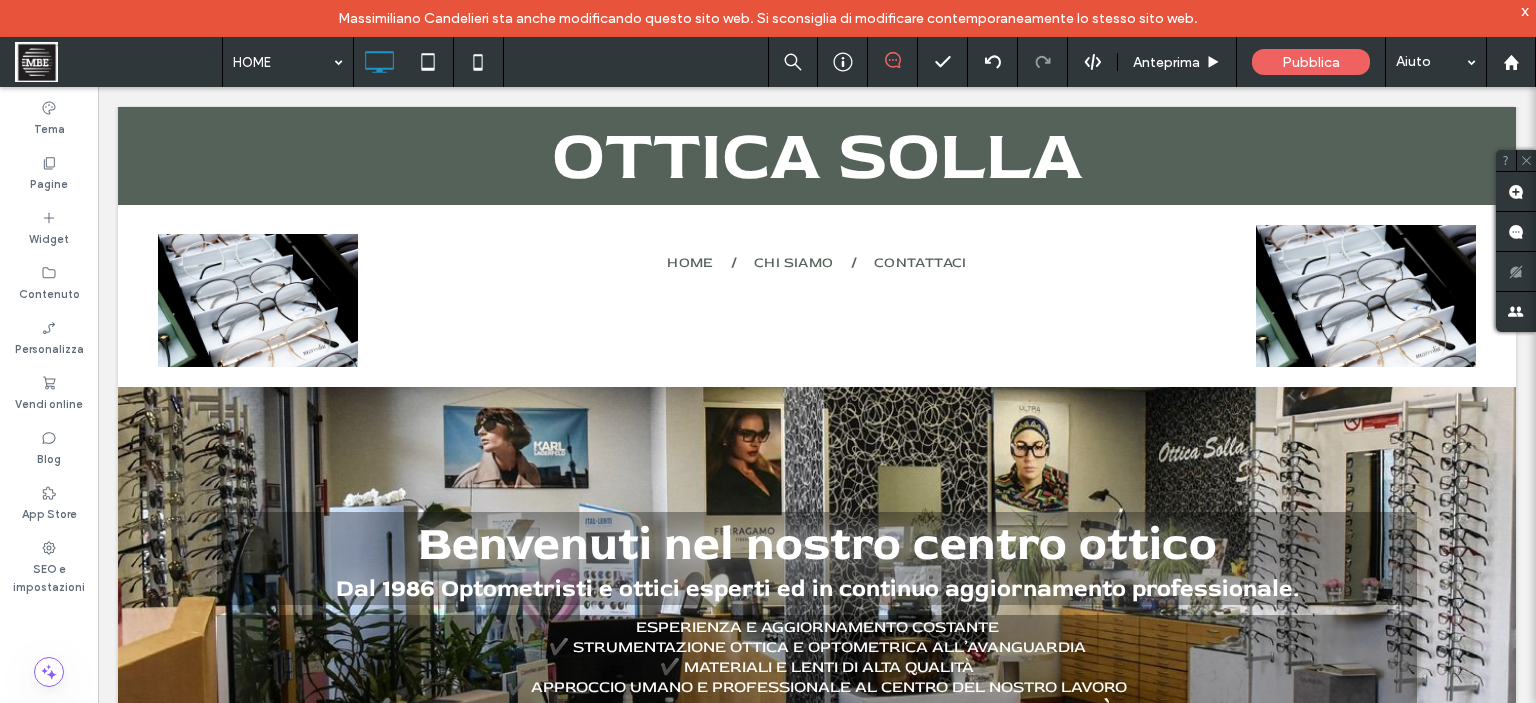 click at bounding box center (817, 612) 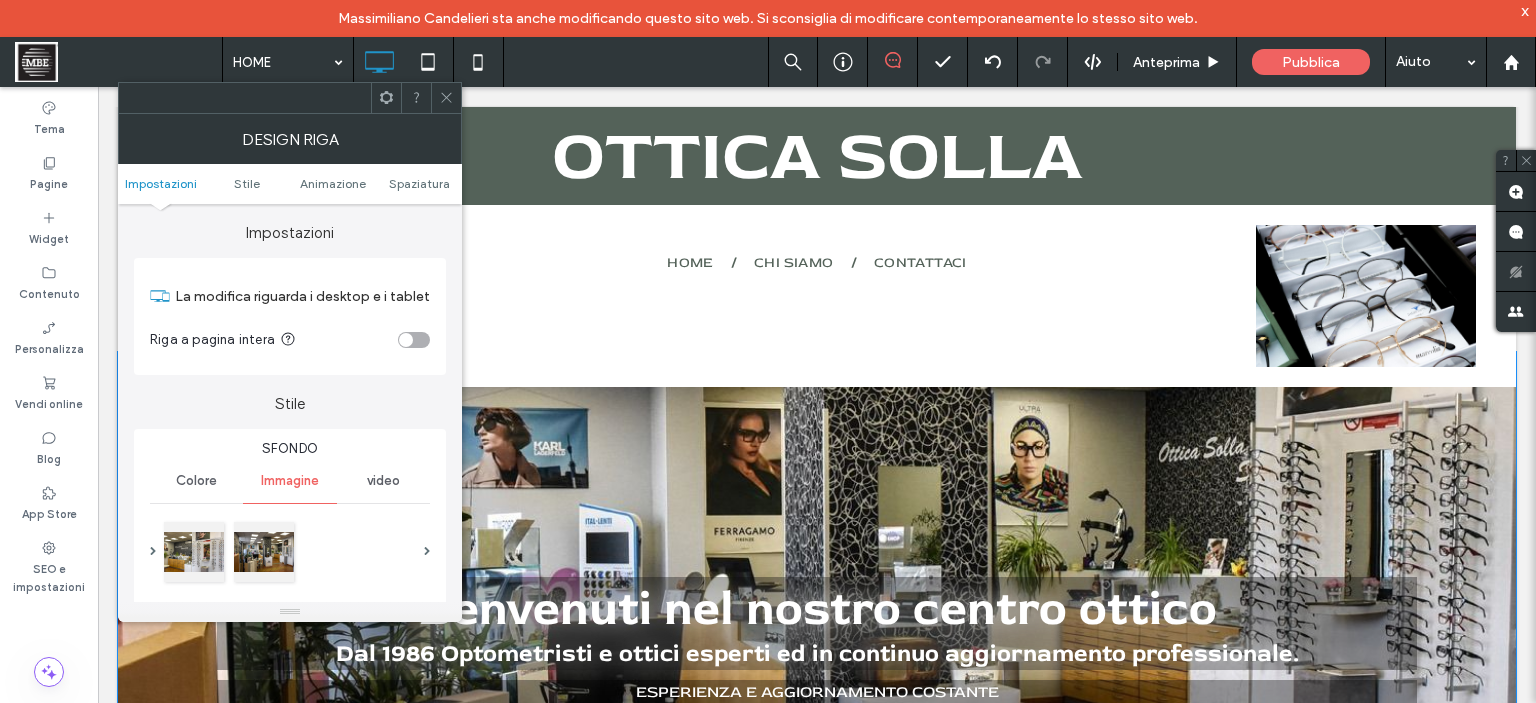 scroll, scrollTop: 0, scrollLeft: 0, axis: both 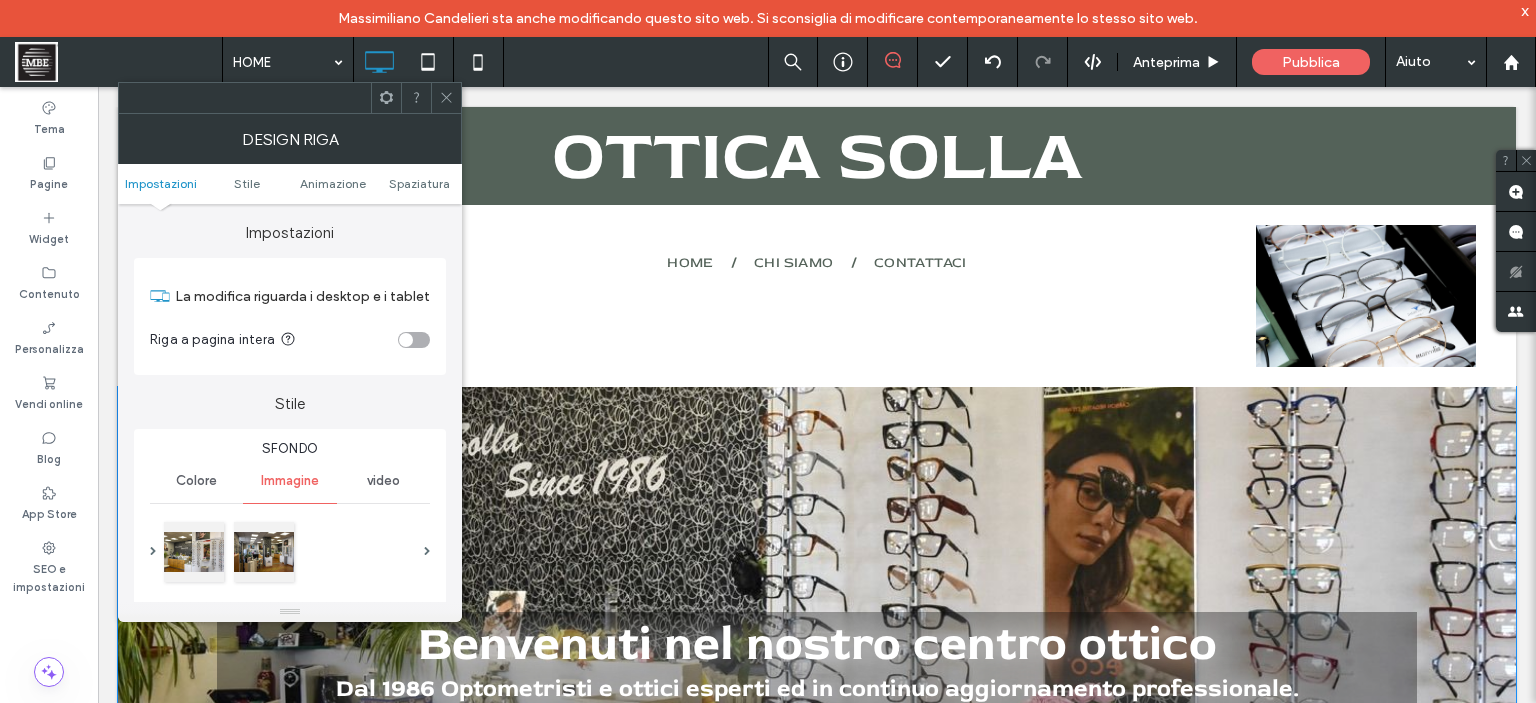 drag, startPoint x: 436, startPoint y: 97, endPoint x: 394, endPoint y: 123, distance: 49.396355 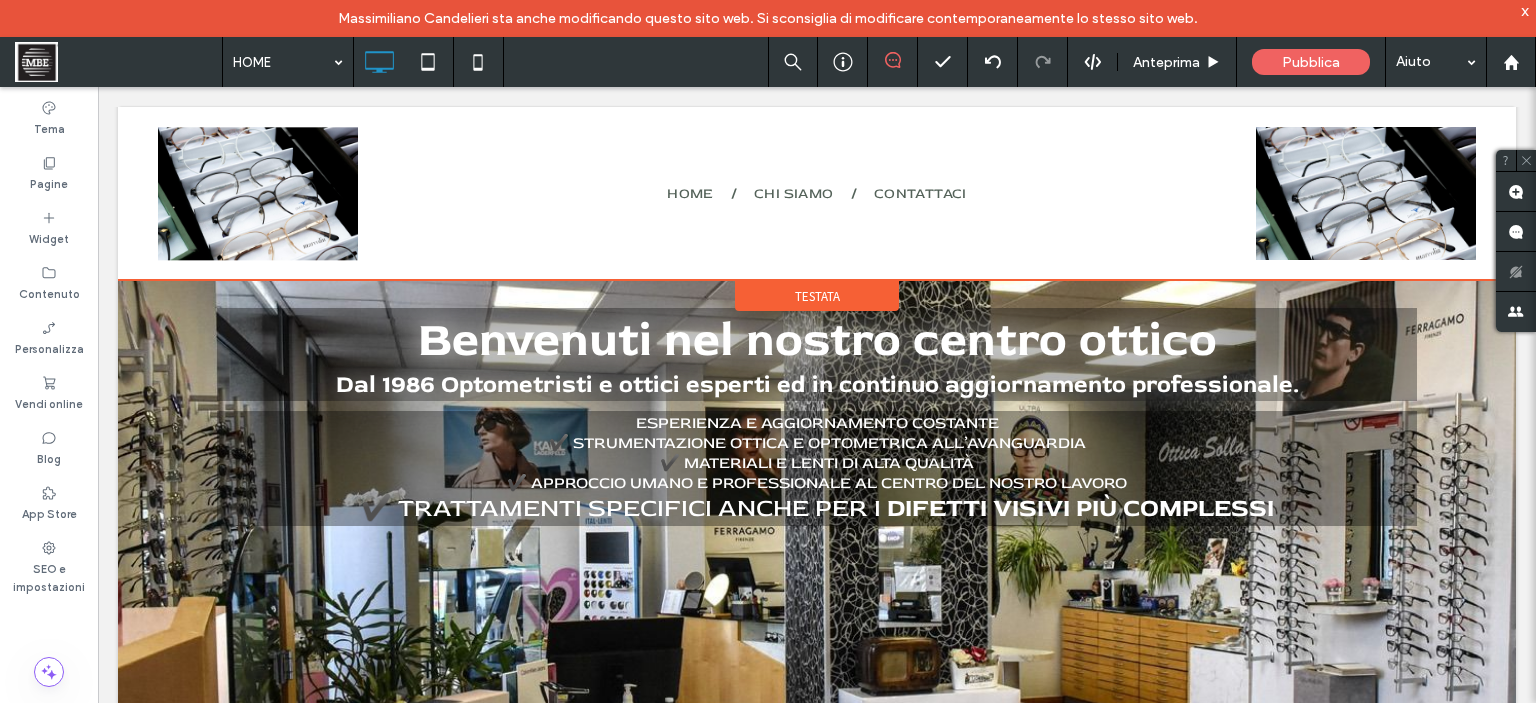 scroll, scrollTop: 300, scrollLeft: 0, axis: vertical 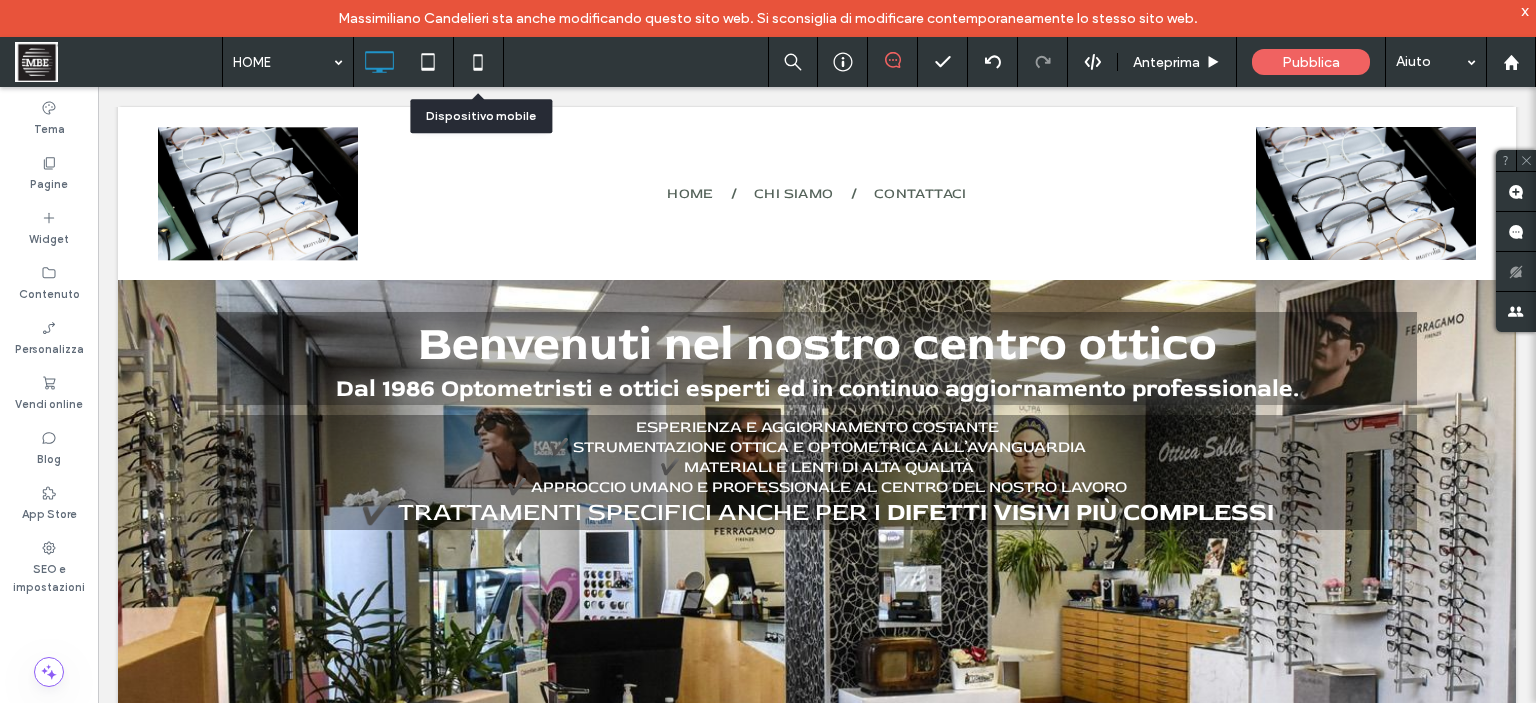 click 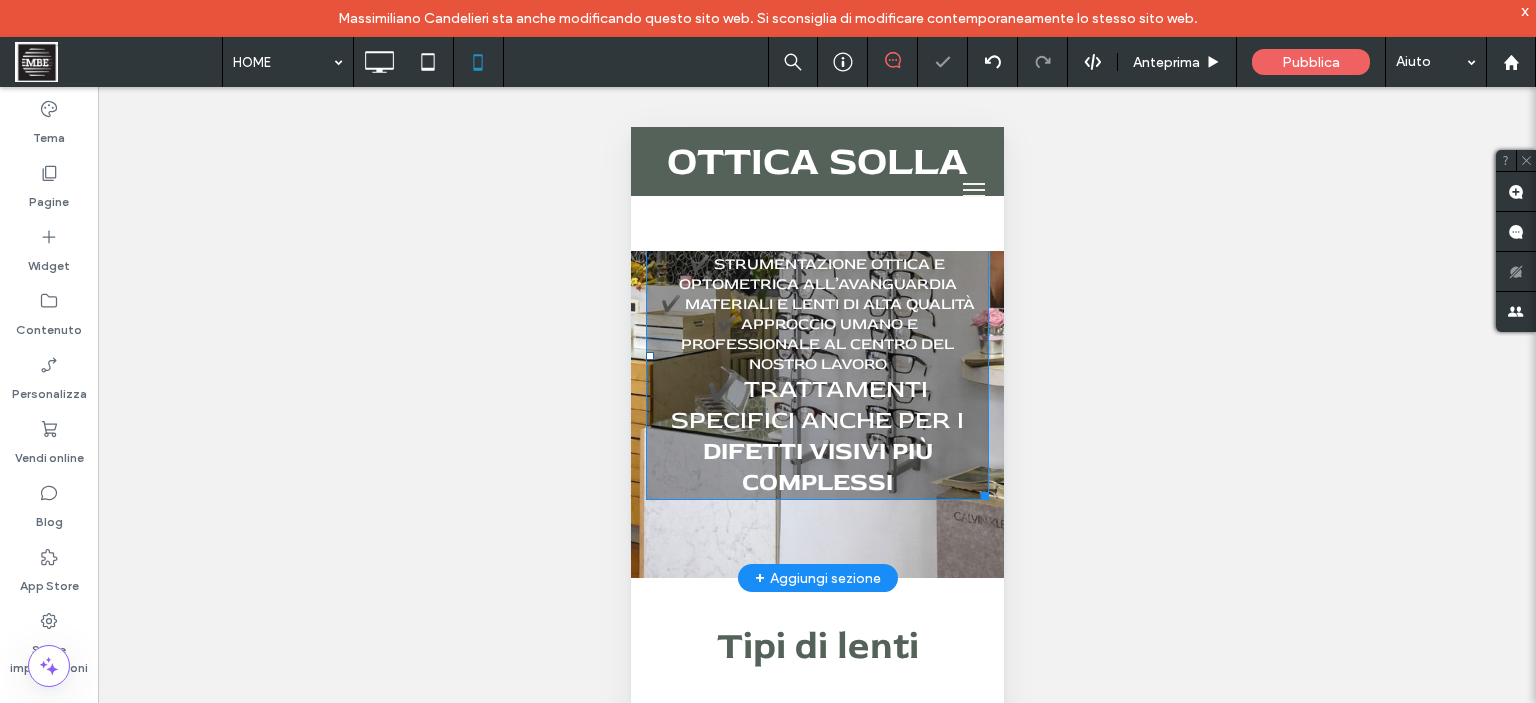 scroll, scrollTop: 0, scrollLeft: 0, axis: both 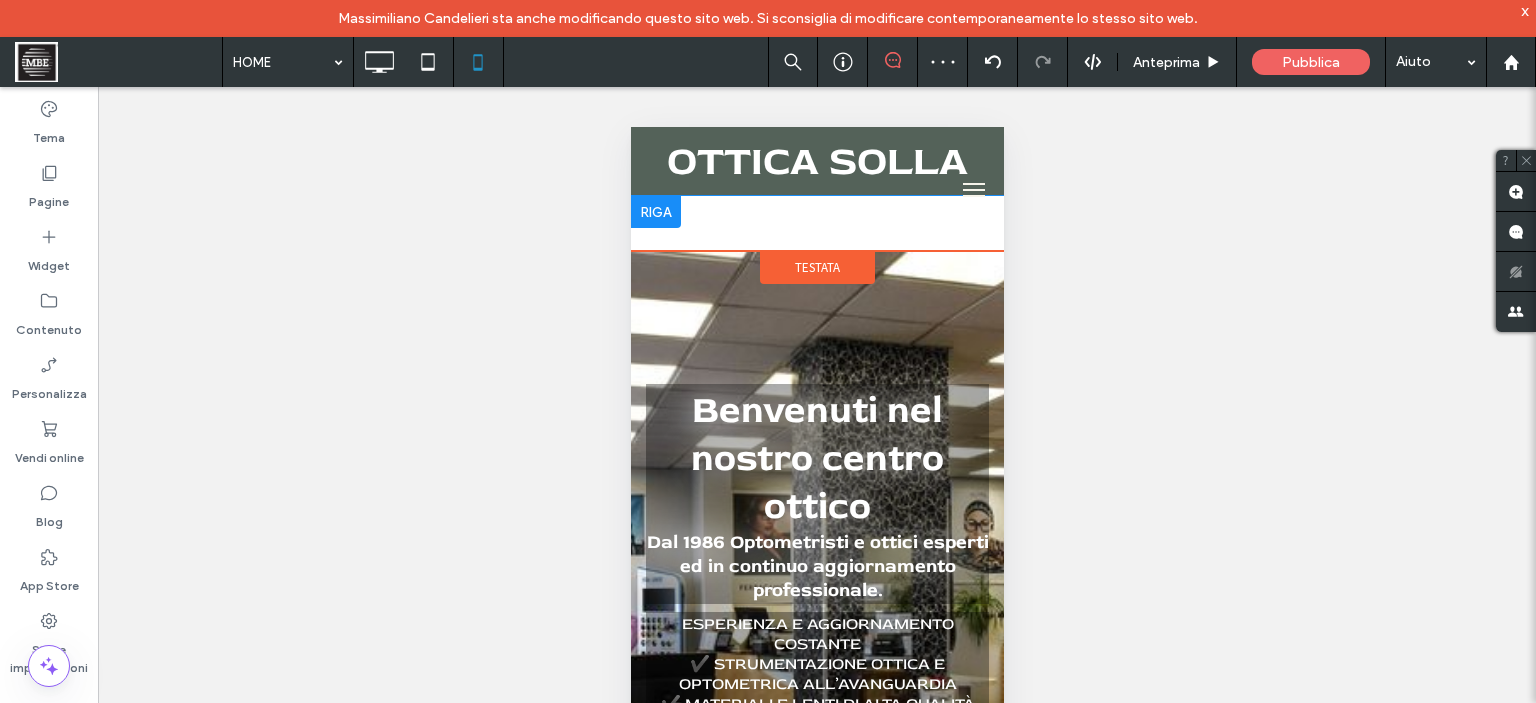 click at bounding box center (816, 223) 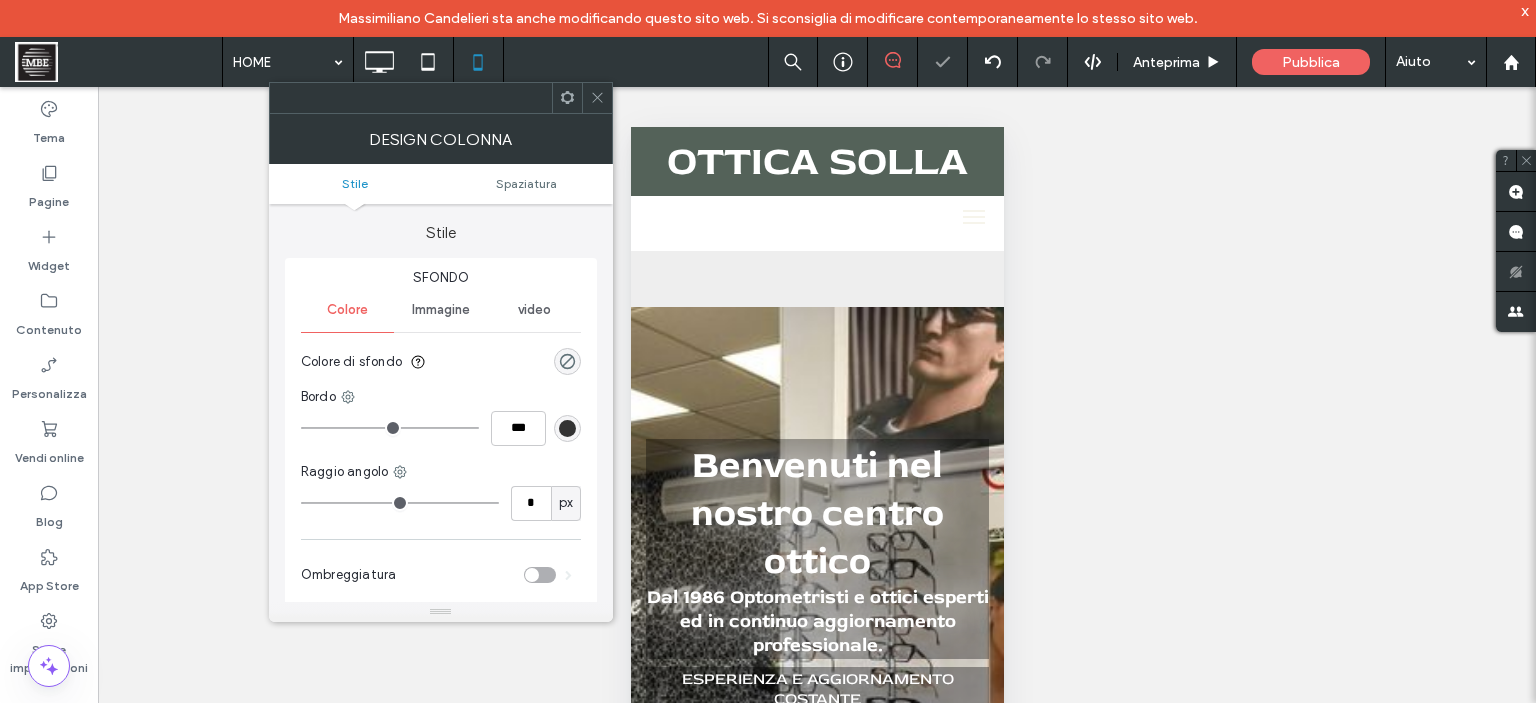 click 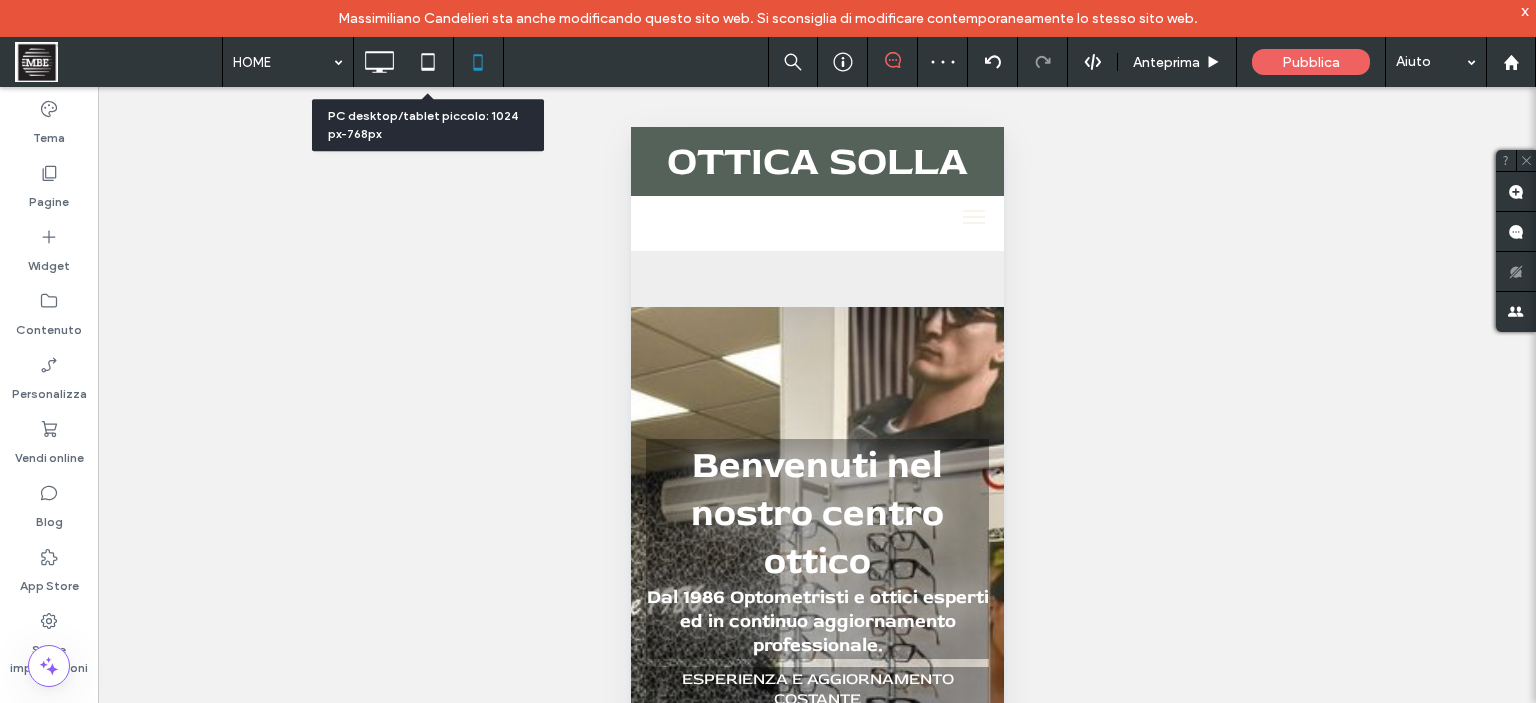 click 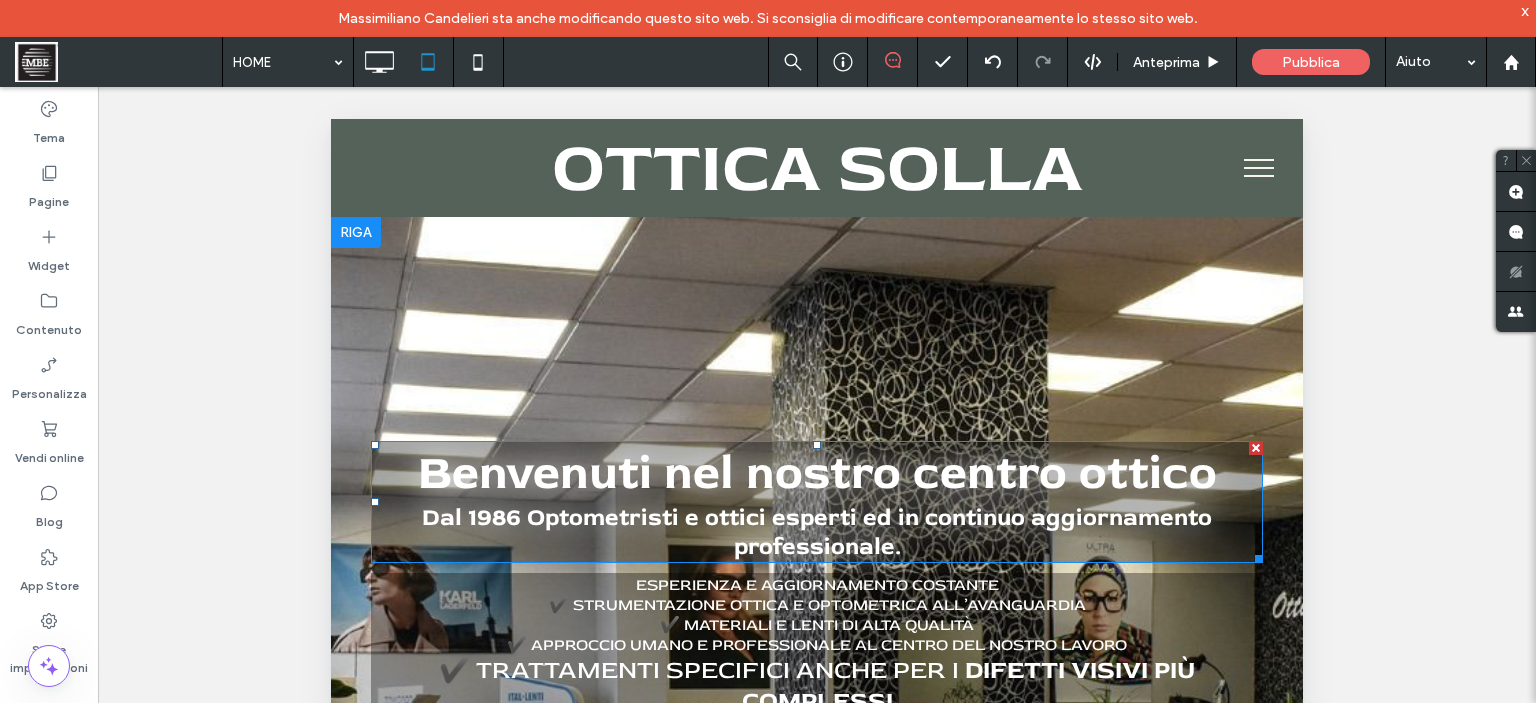 scroll, scrollTop: 400, scrollLeft: 0, axis: vertical 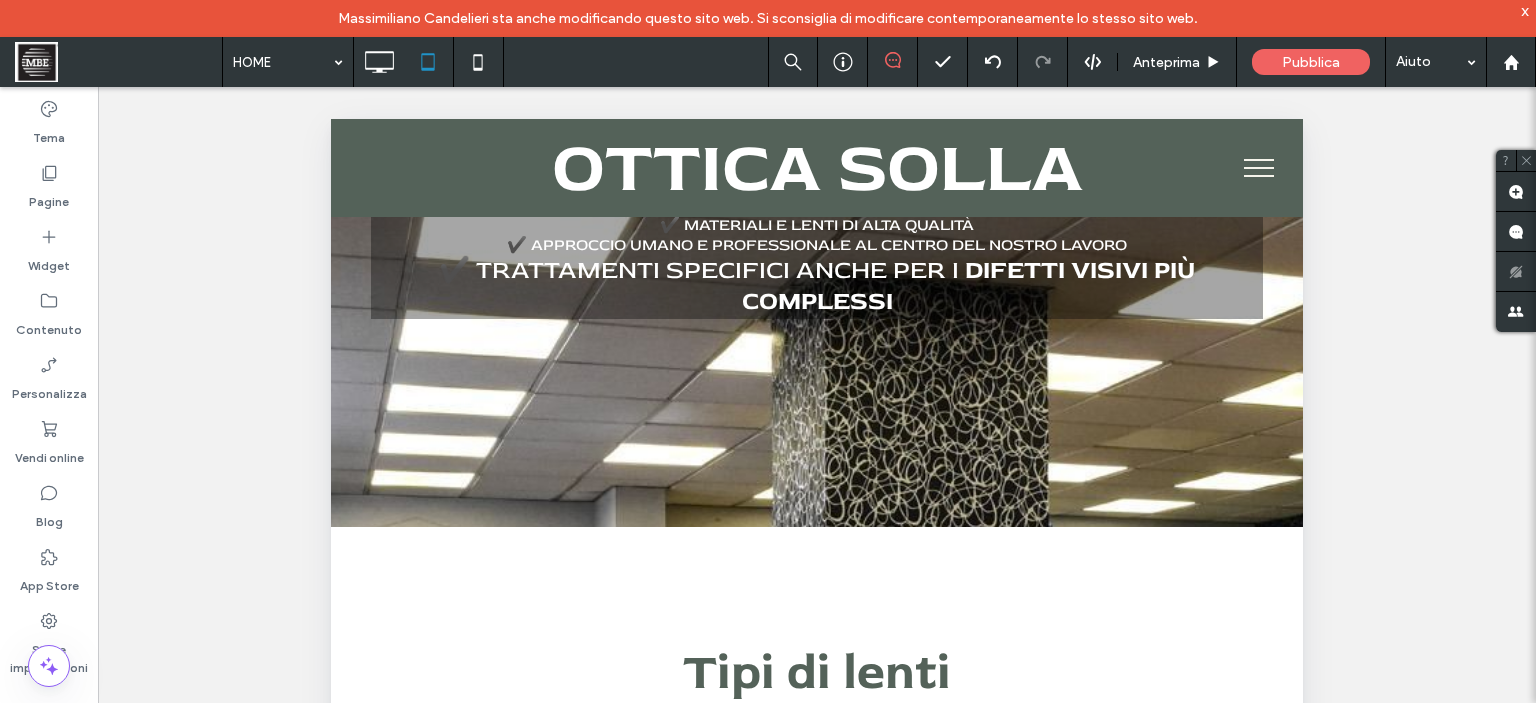 click 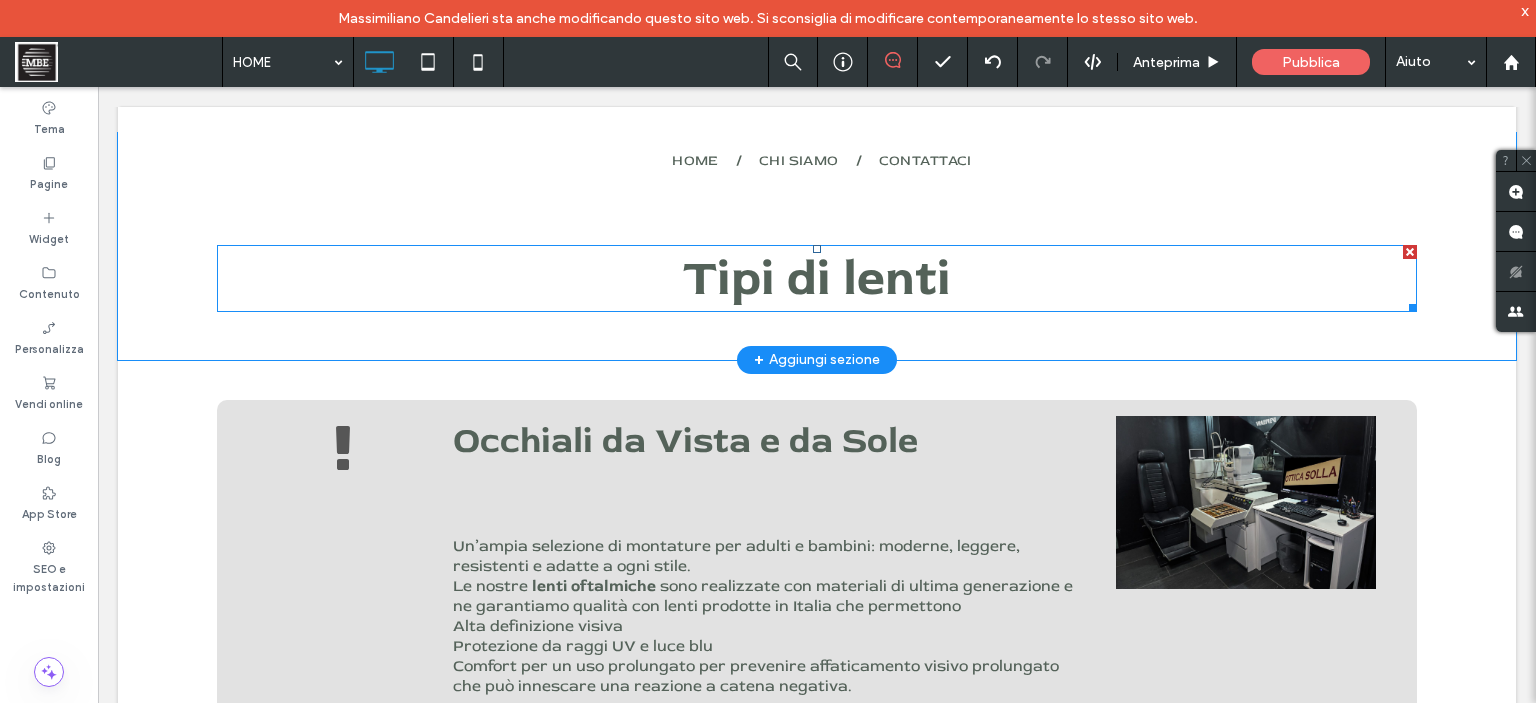 scroll, scrollTop: 900, scrollLeft: 0, axis: vertical 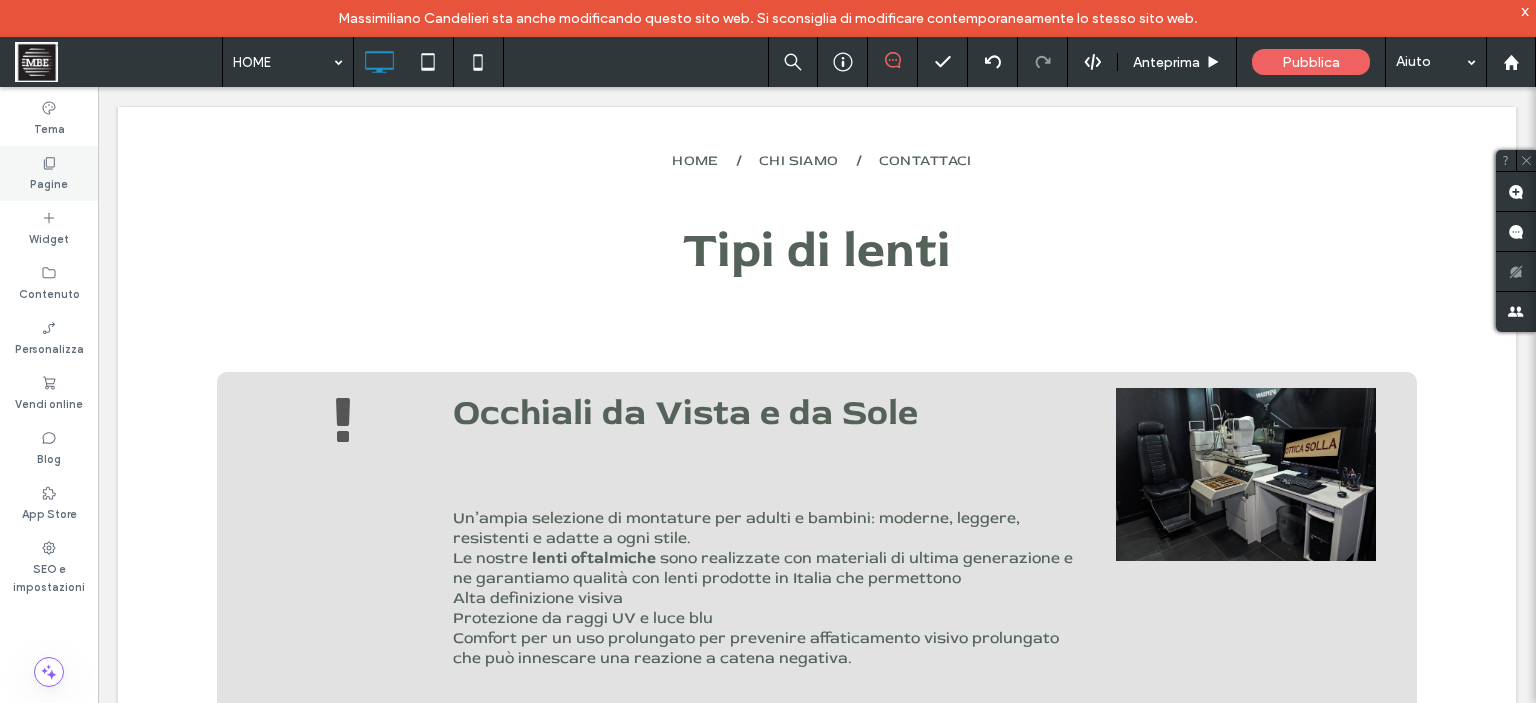 click 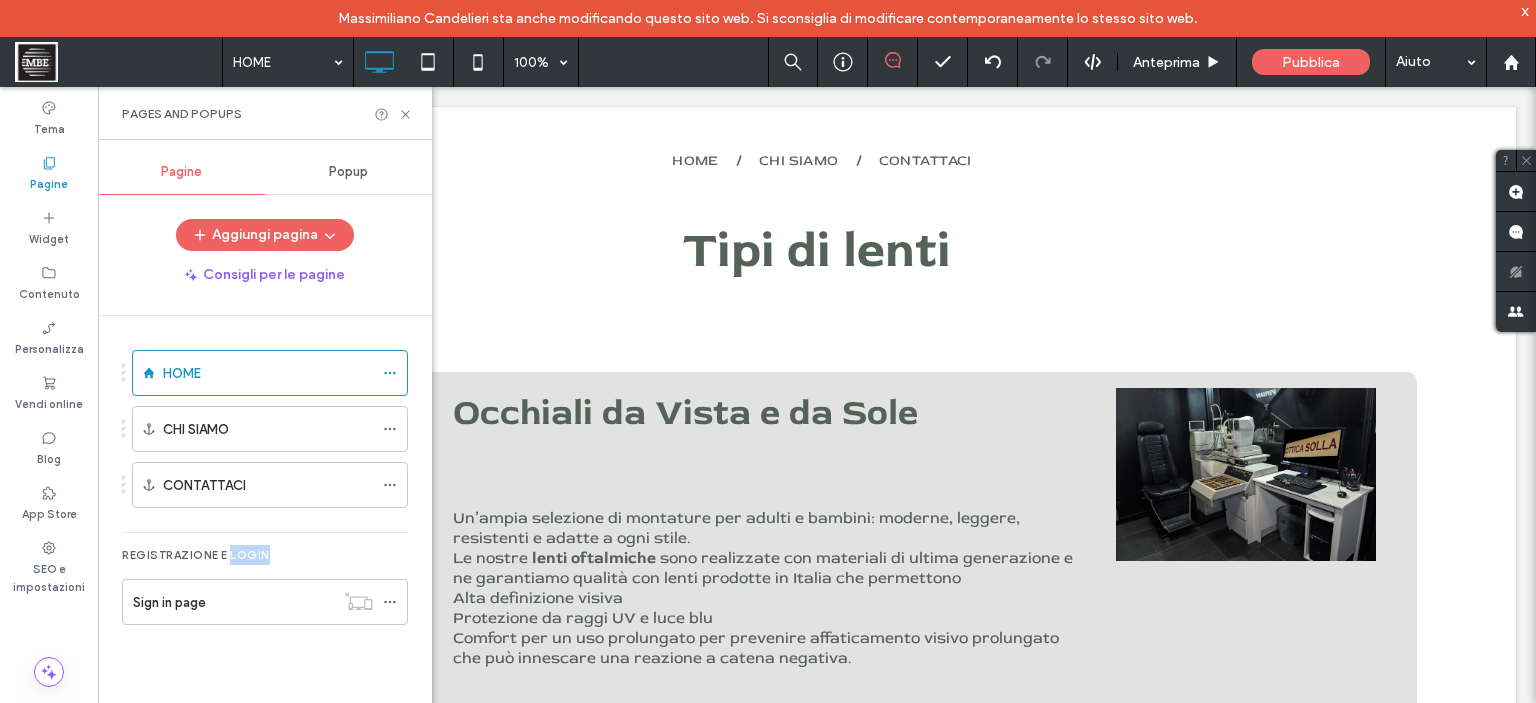 drag, startPoint x: 228, startPoint y: 554, endPoint x: 278, endPoint y: 553, distance: 50.01 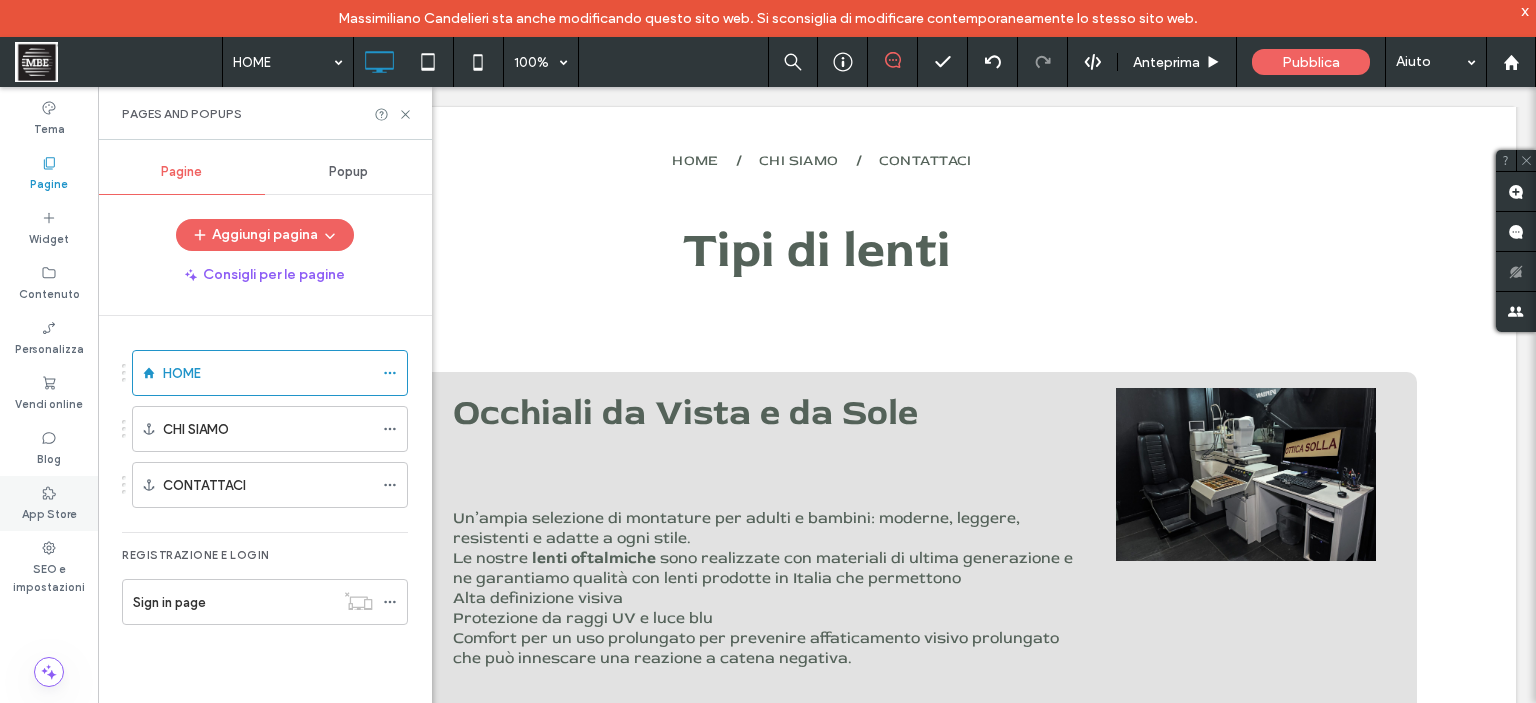 click on "App Store" at bounding box center (49, 512) 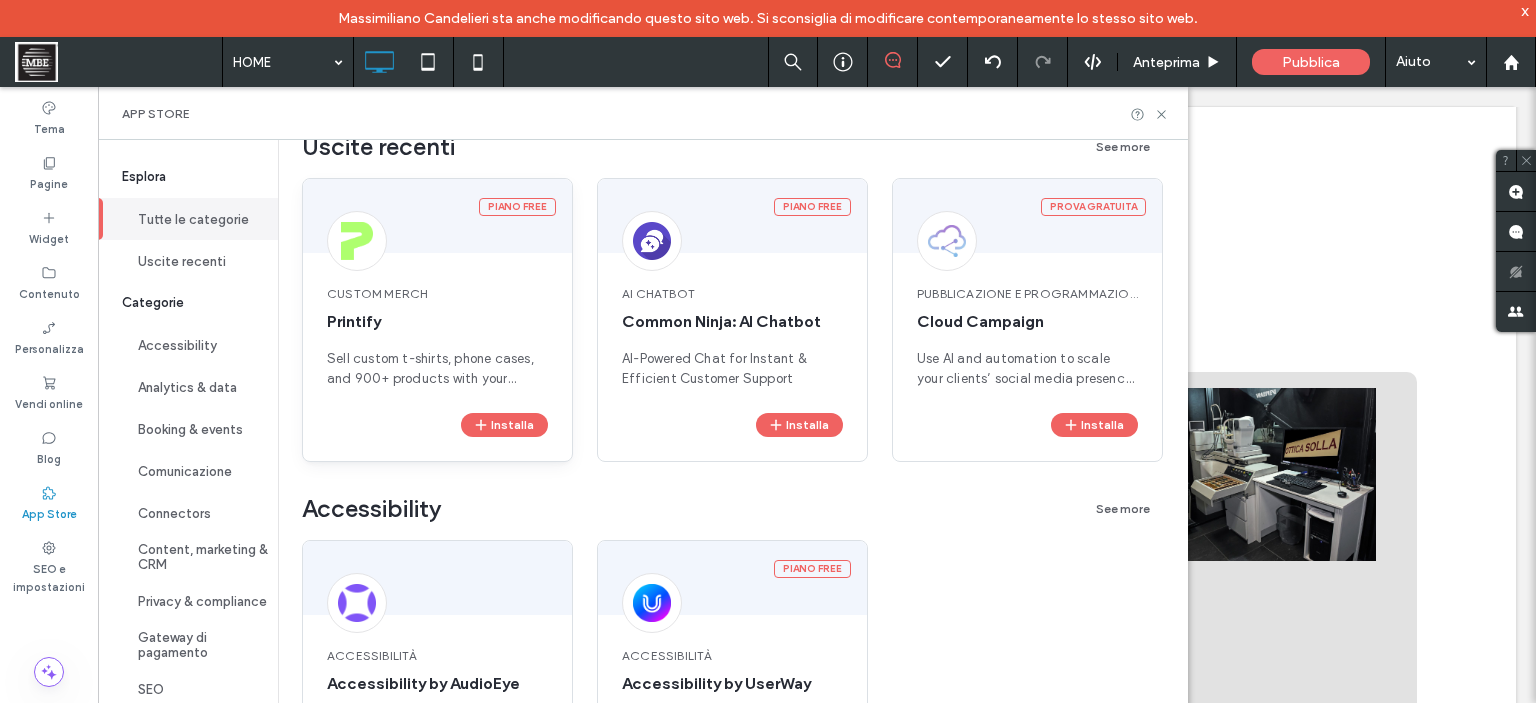 scroll, scrollTop: 0, scrollLeft: 0, axis: both 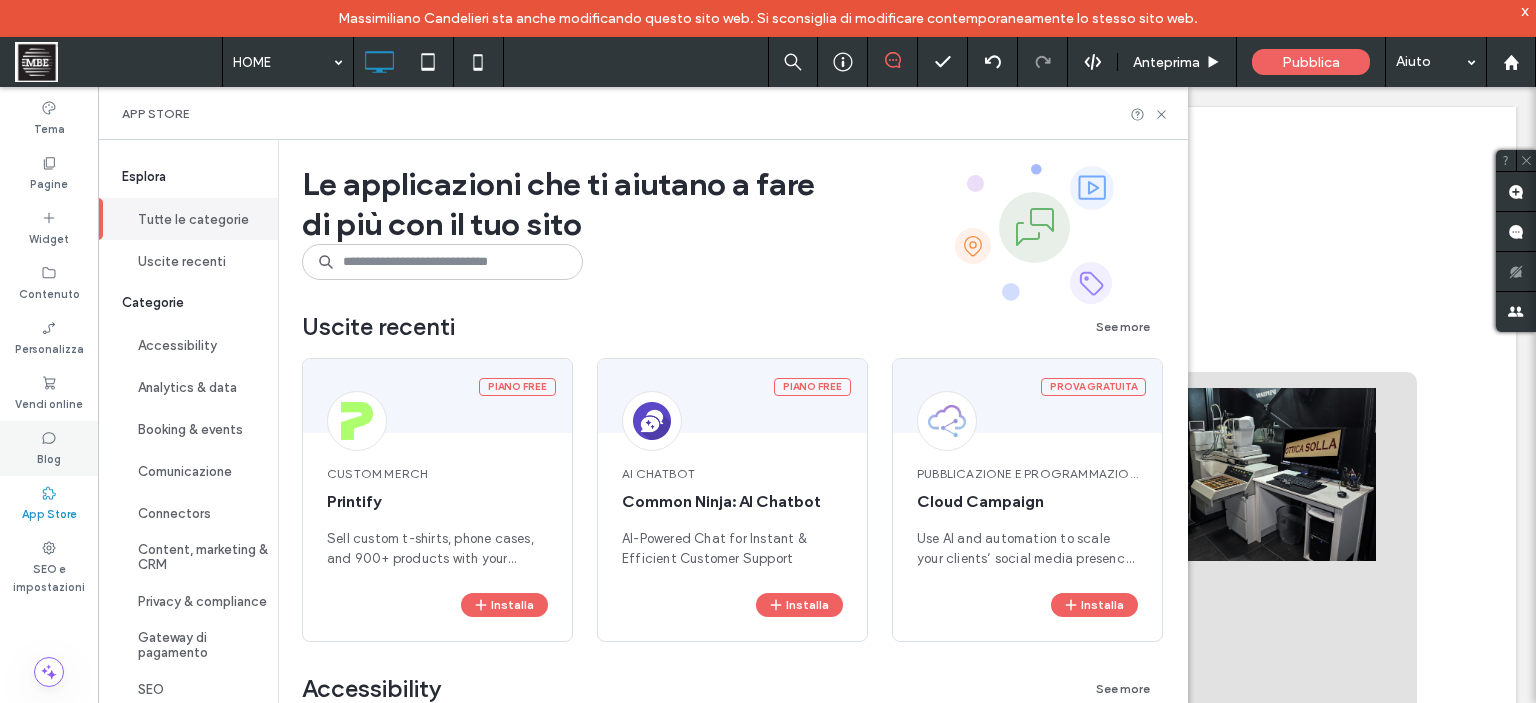 click 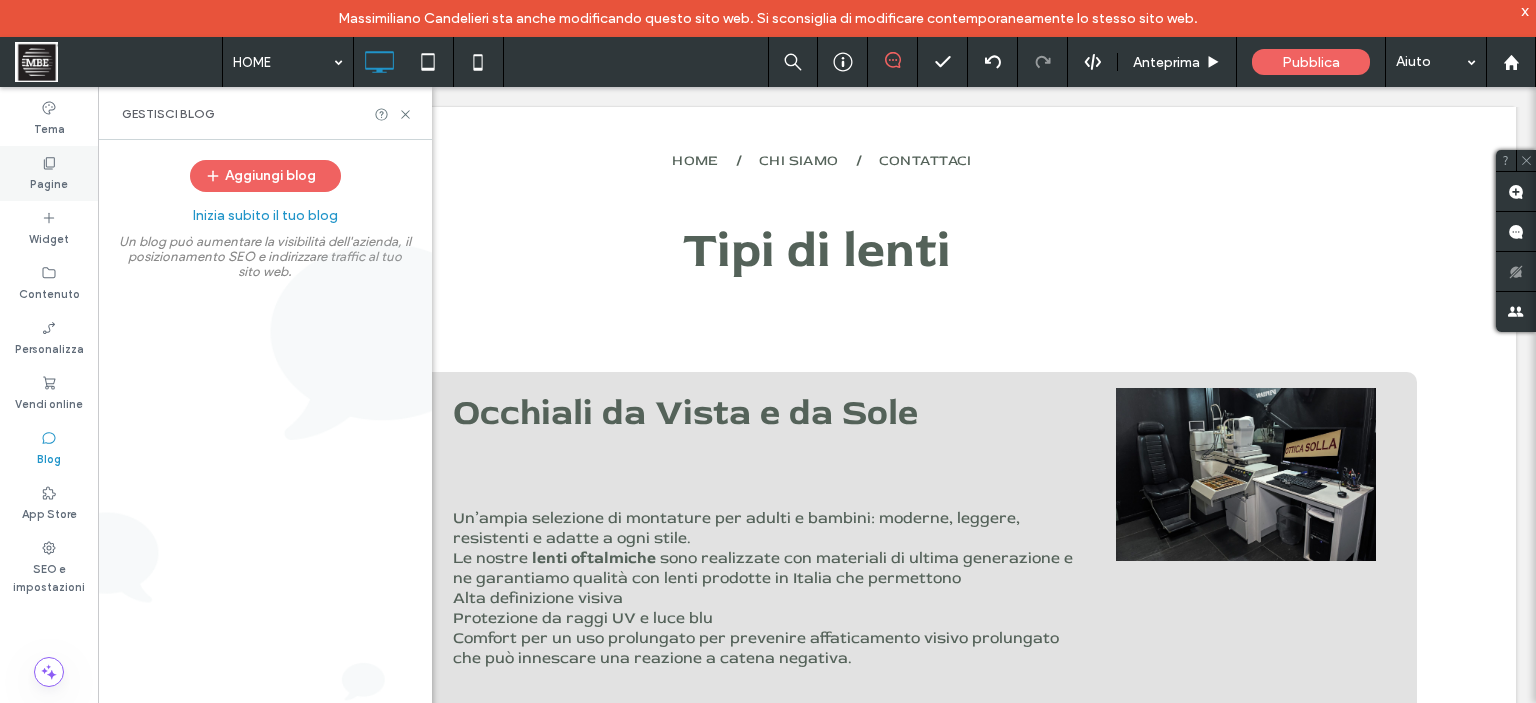 click on "Pagine" at bounding box center (49, 173) 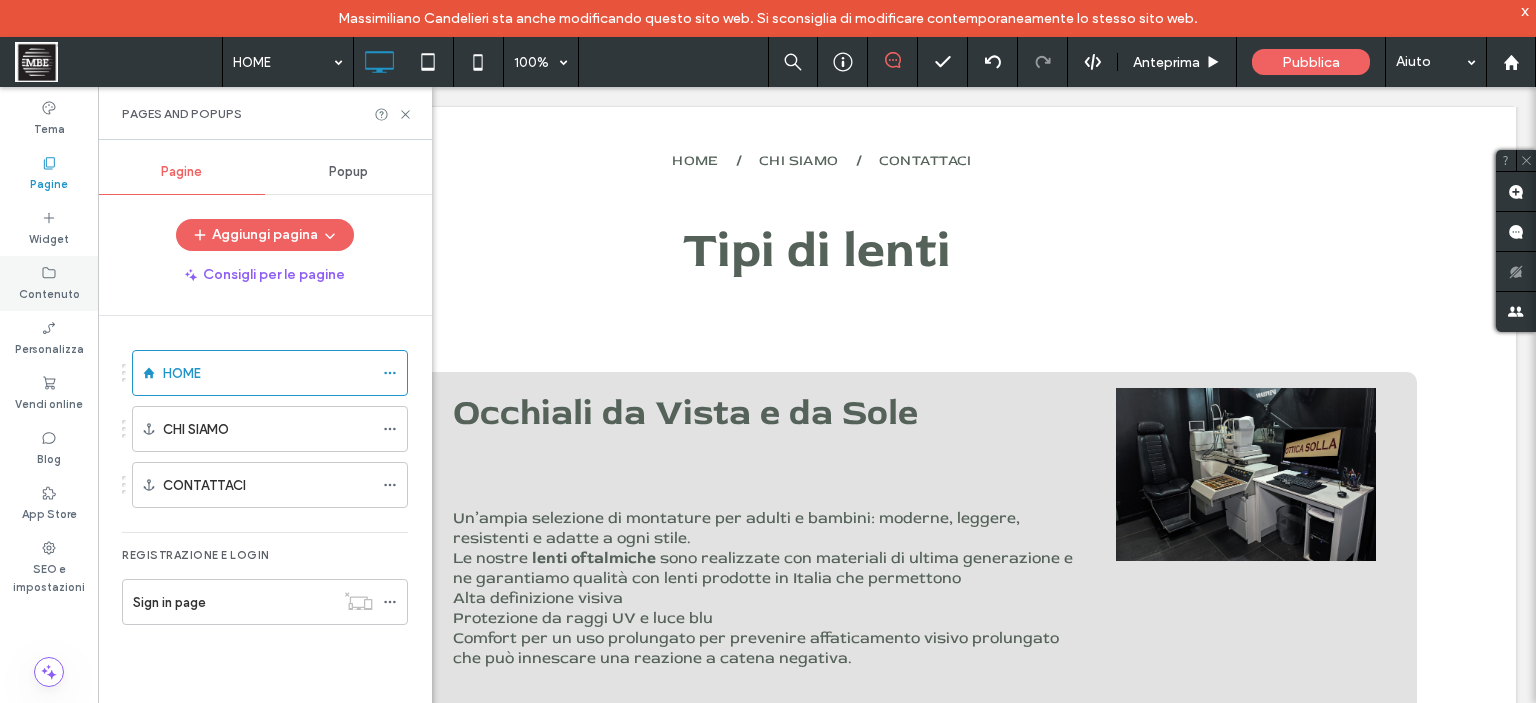 click on "Contenuto" at bounding box center [49, 292] 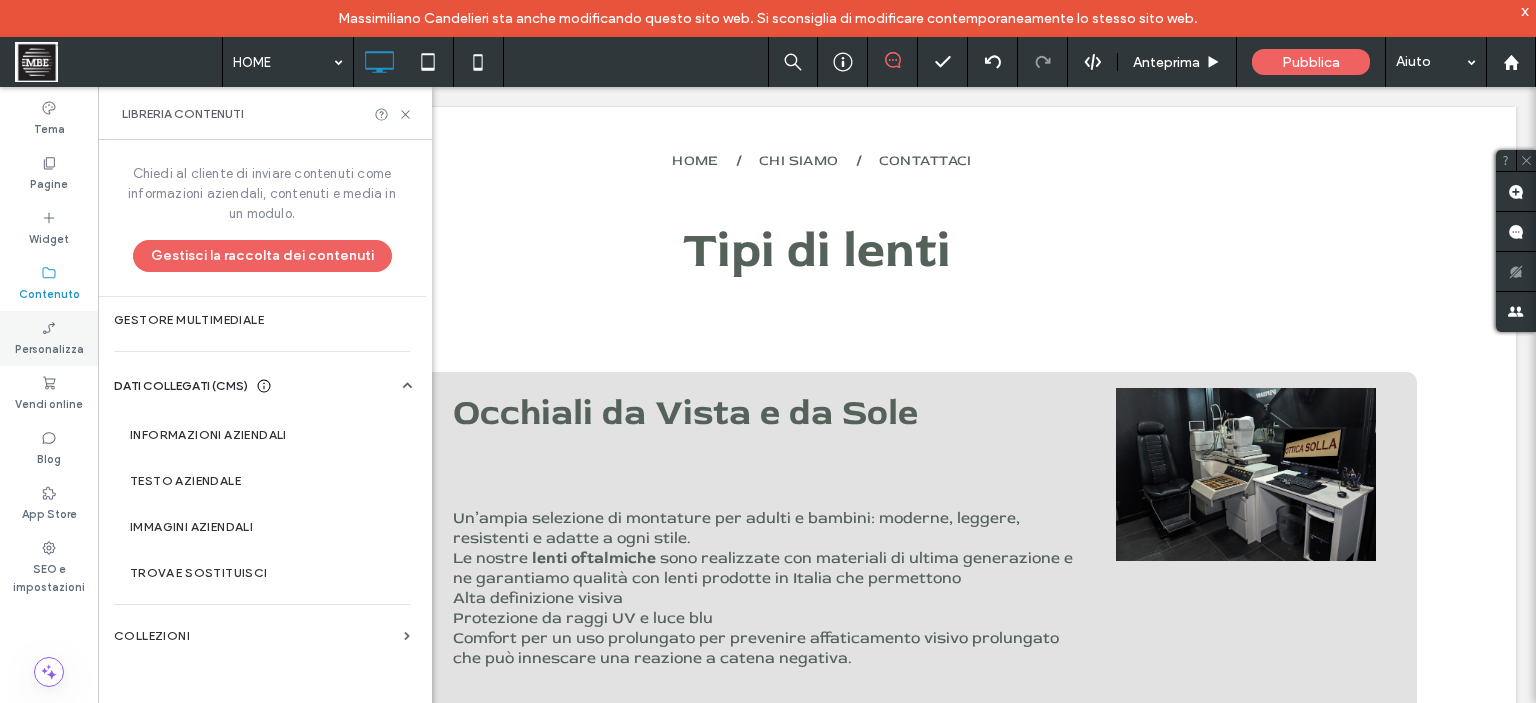 click on "Personalizza" at bounding box center [49, 347] 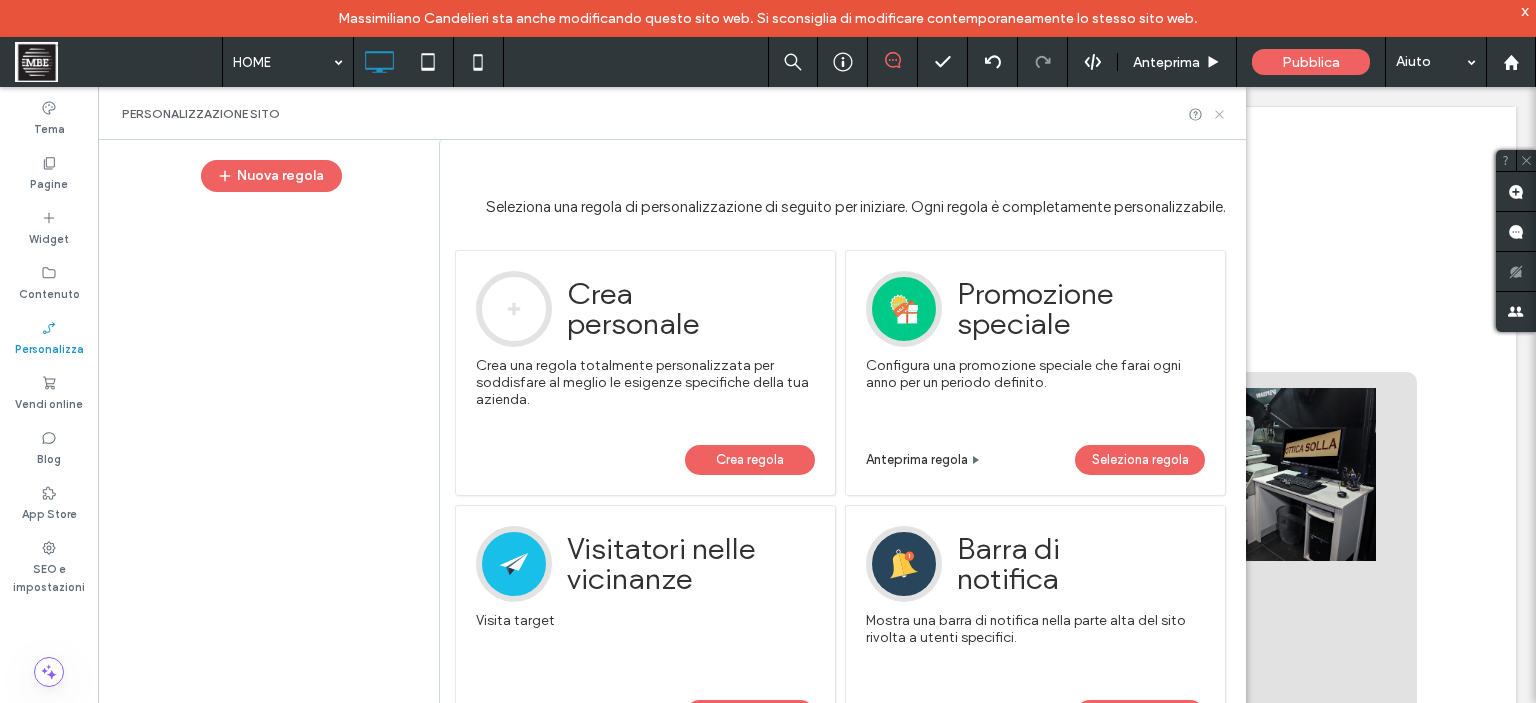 click 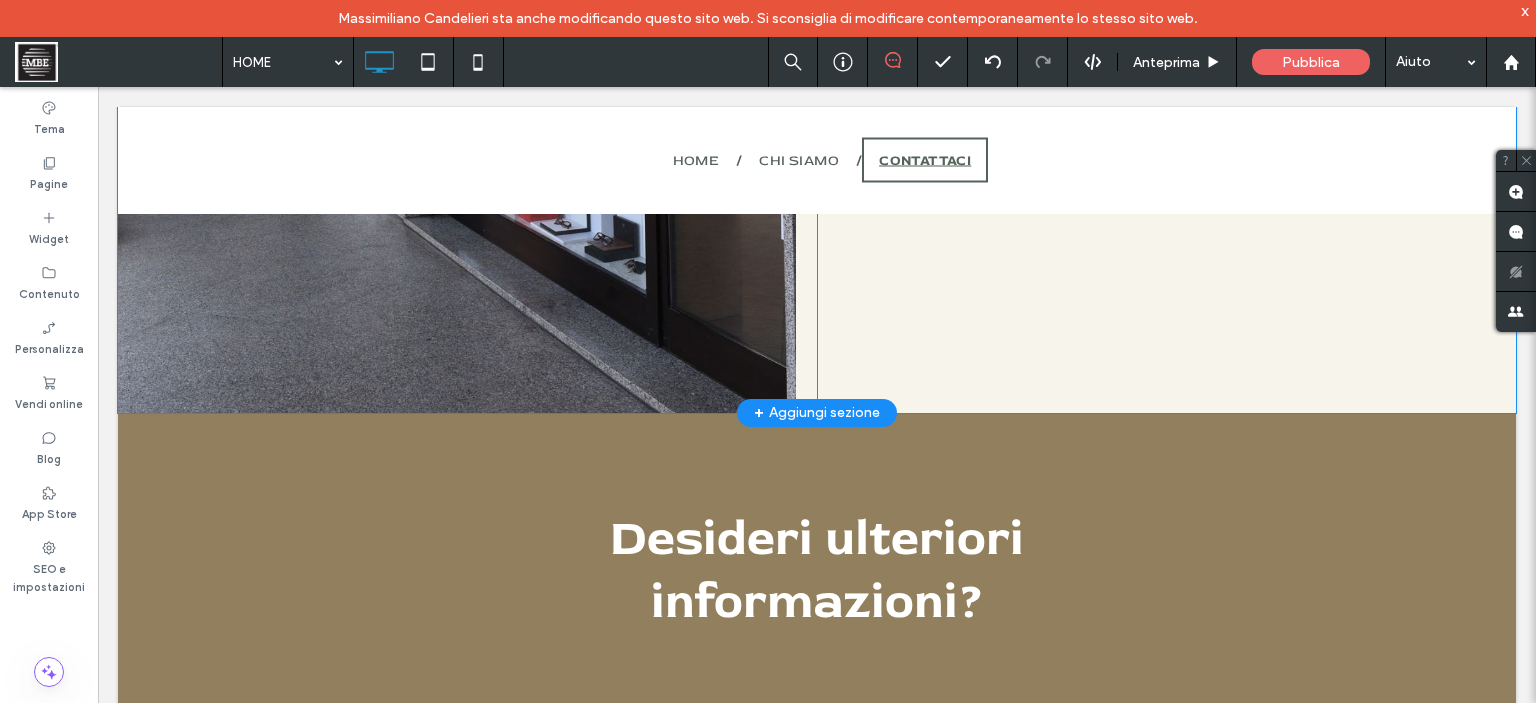 scroll, scrollTop: 8700, scrollLeft: 0, axis: vertical 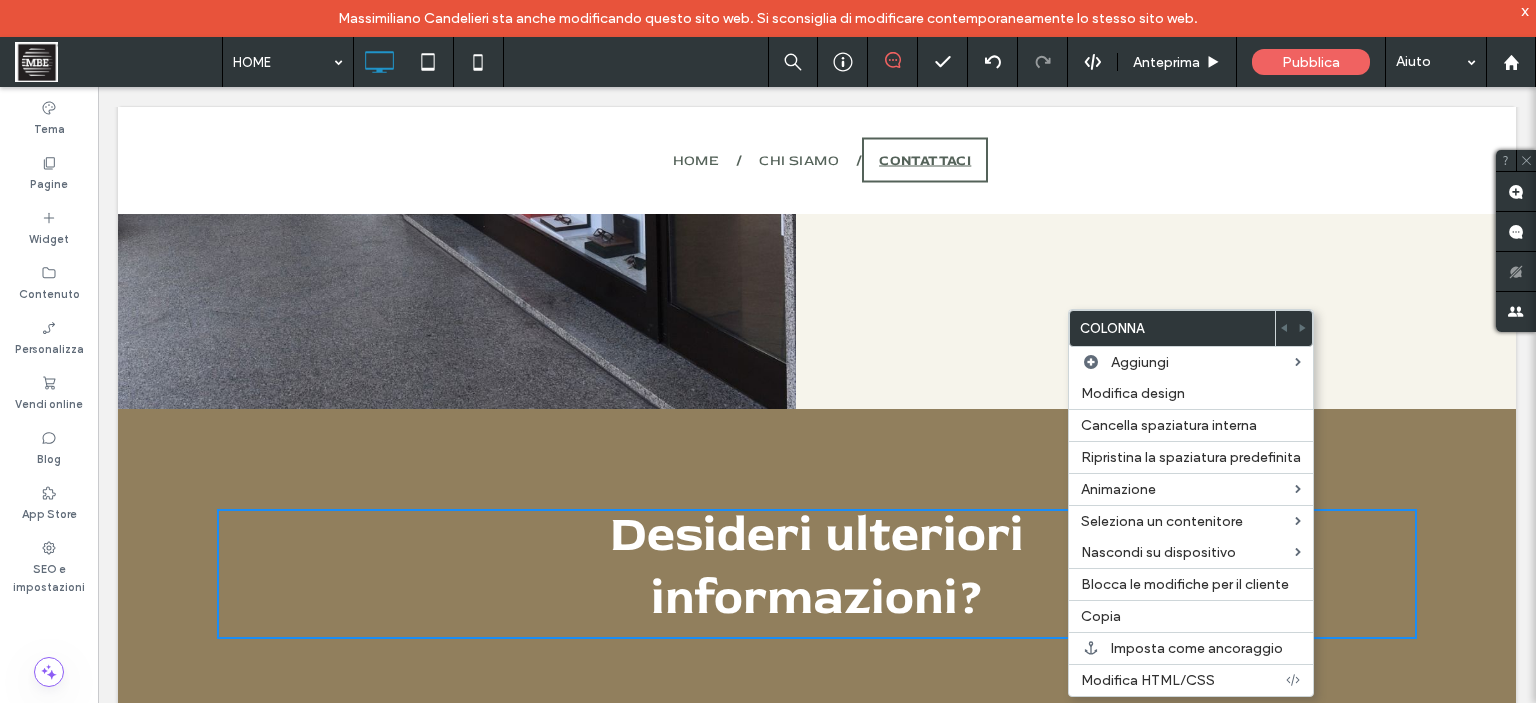 click at bounding box center (817, 160) 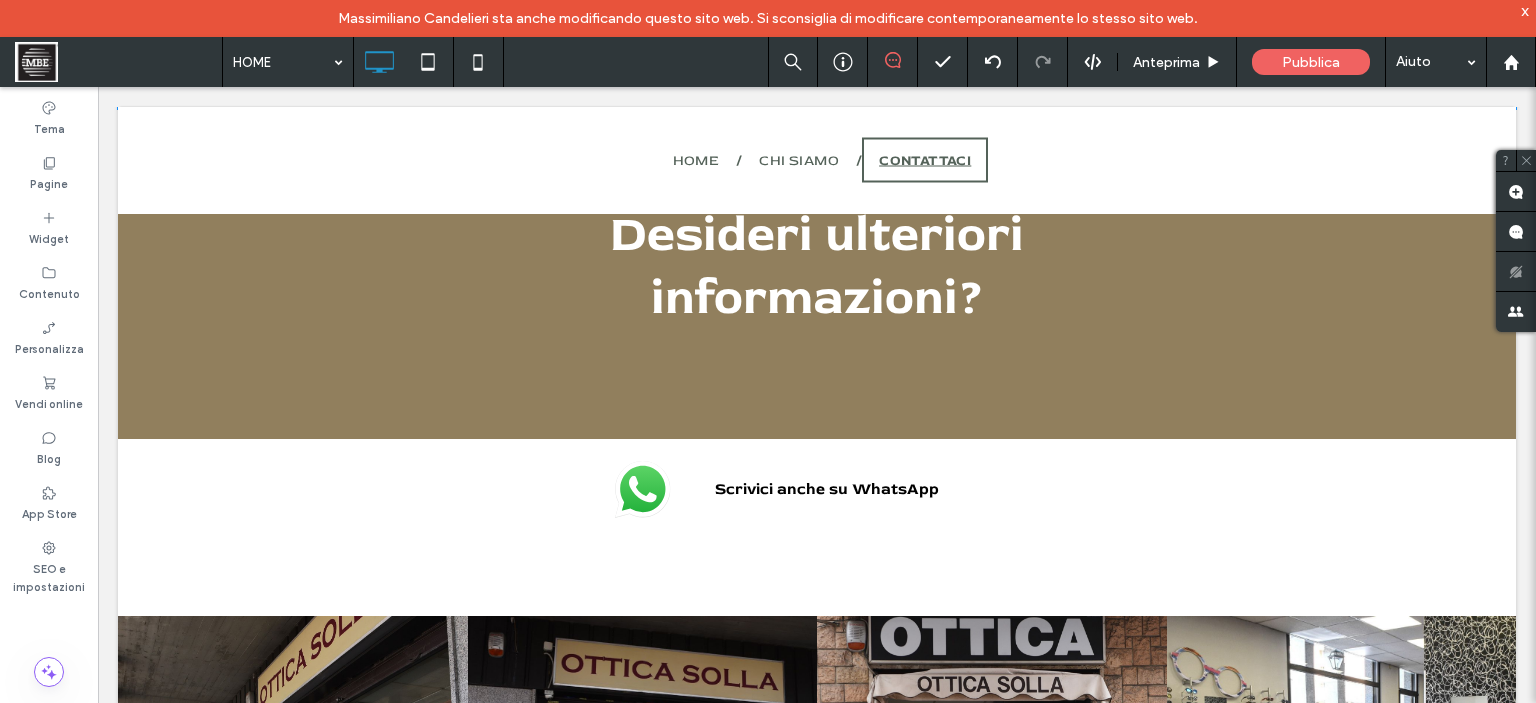 scroll, scrollTop: 9557, scrollLeft: 0, axis: vertical 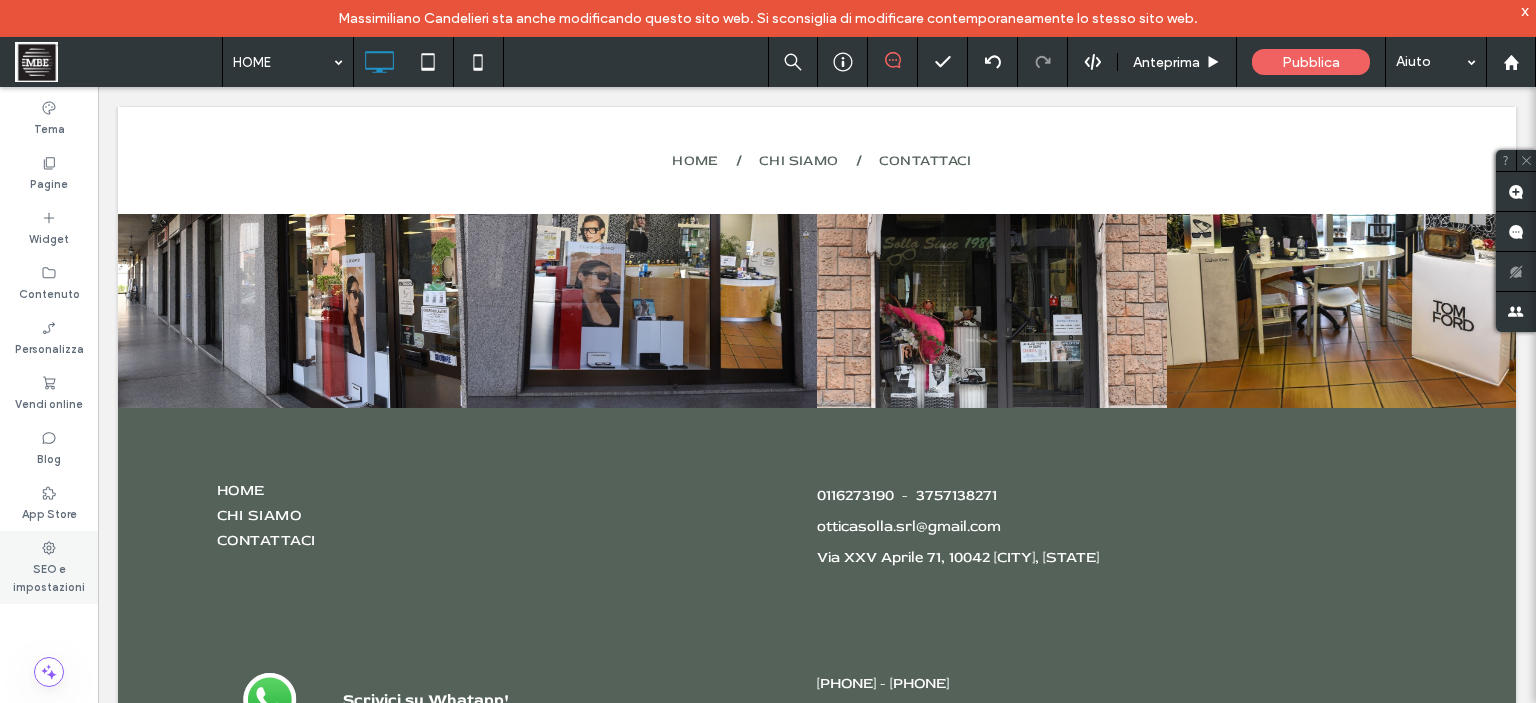 click on "SEO e impostazioni" at bounding box center [49, 576] 